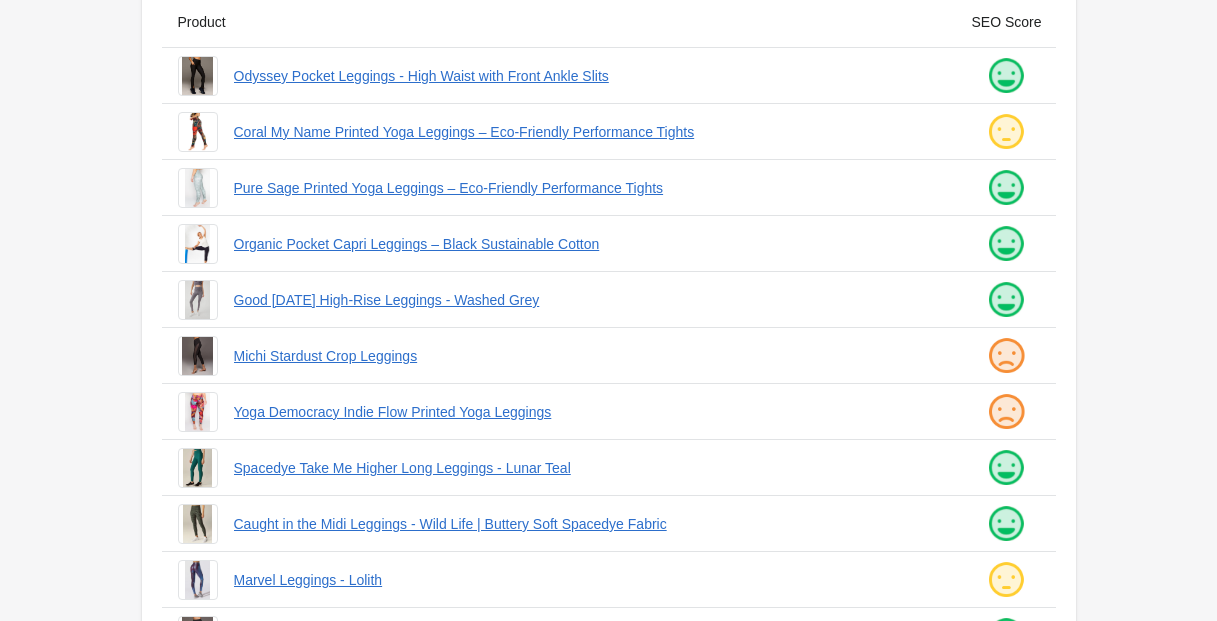 scroll, scrollTop: 536, scrollLeft: 0, axis: vertical 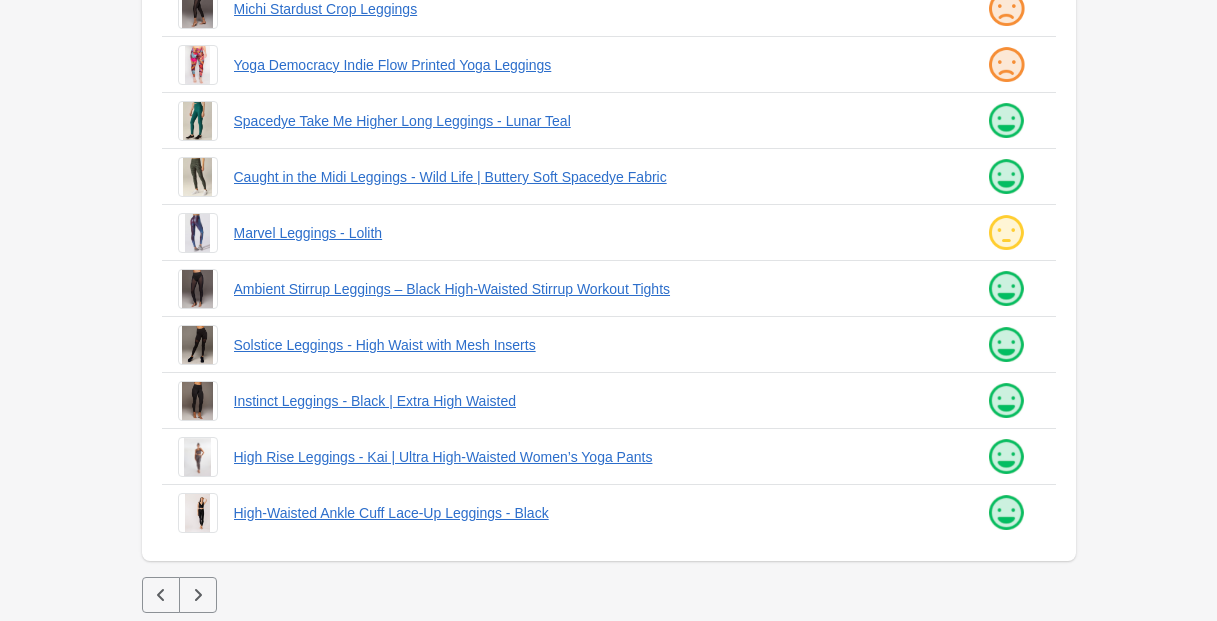 click 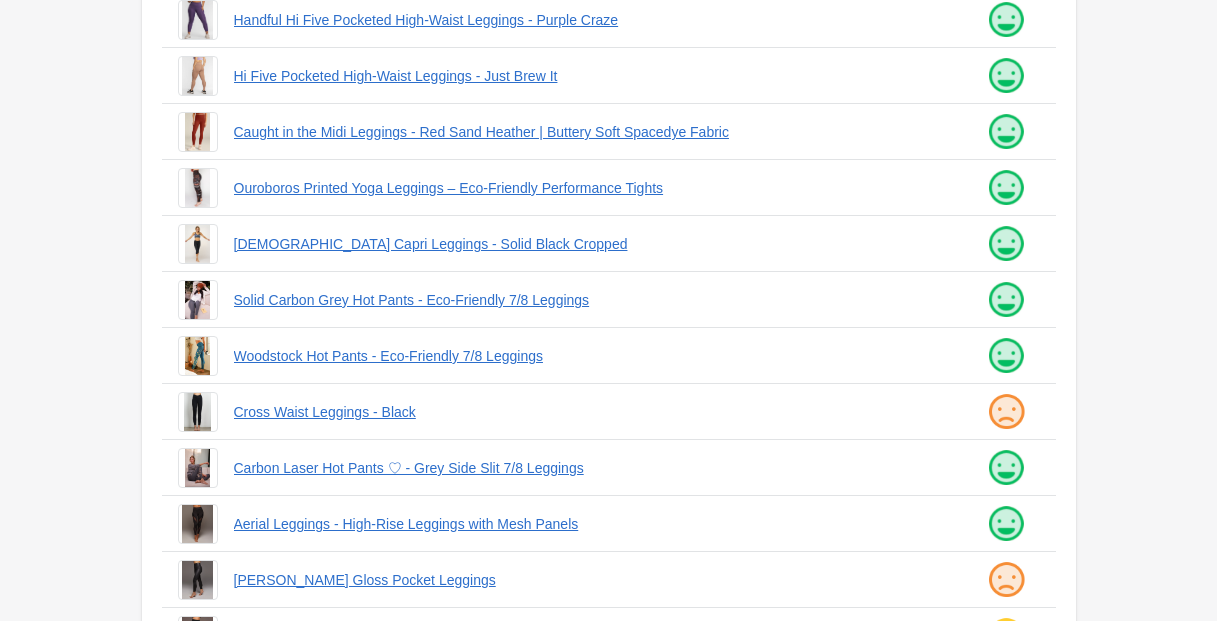 scroll, scrollTop: 536, scrollLeft: 0, axis: vertical 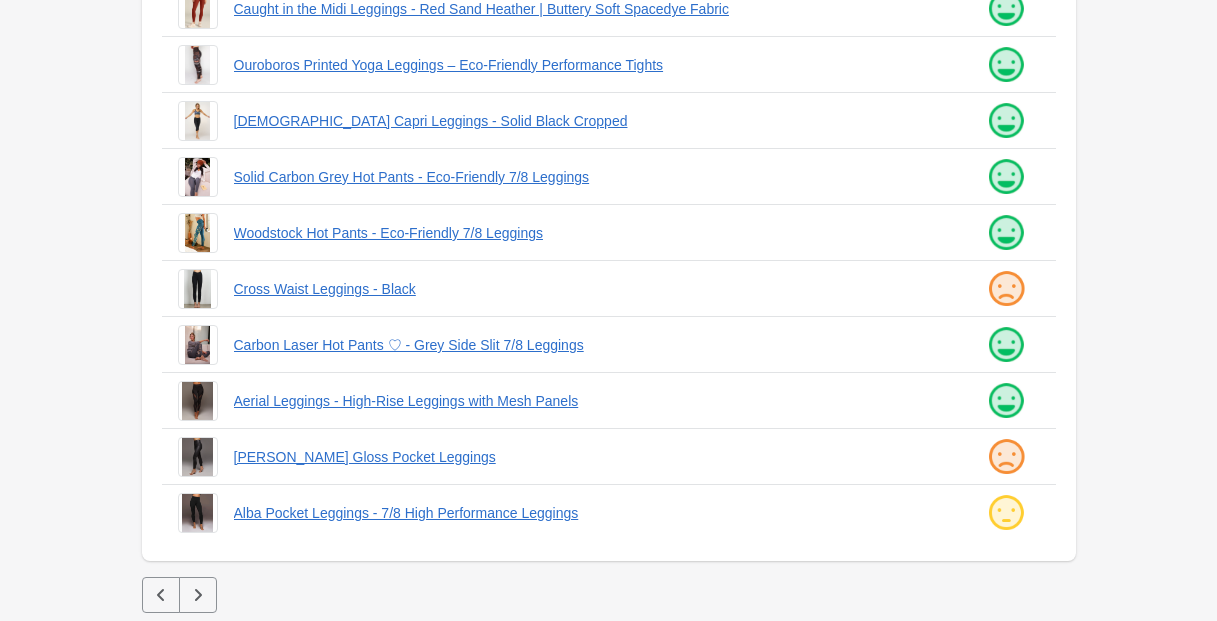 click 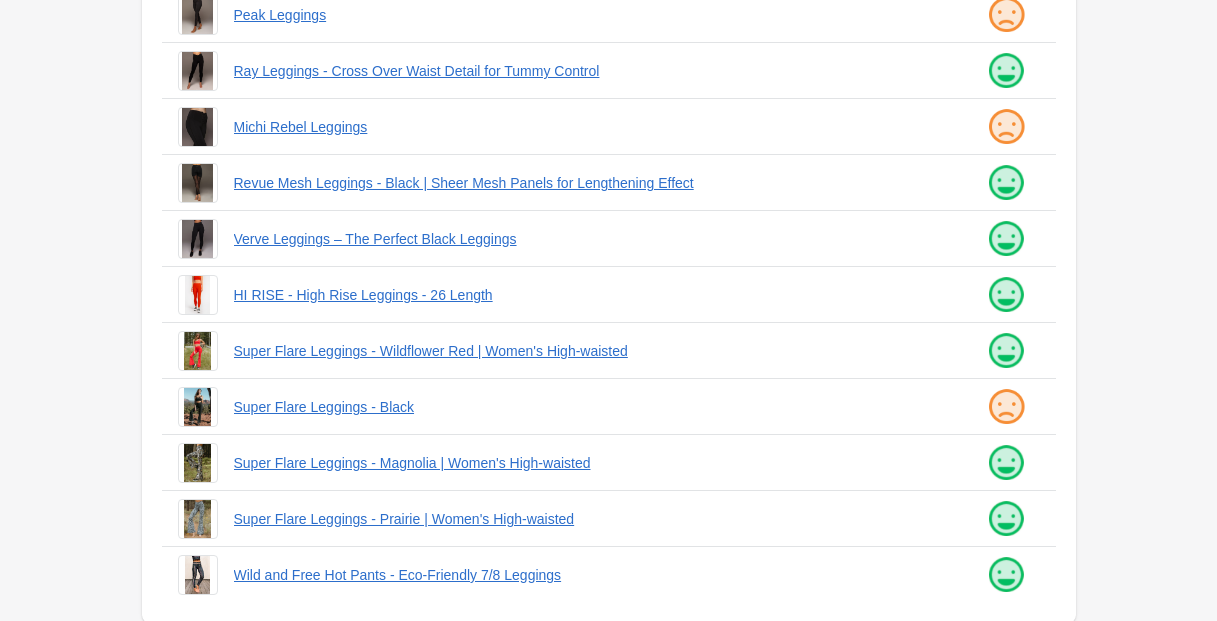 scroll, scrollTop: 496, scrollLeft: 0, axis: vertical 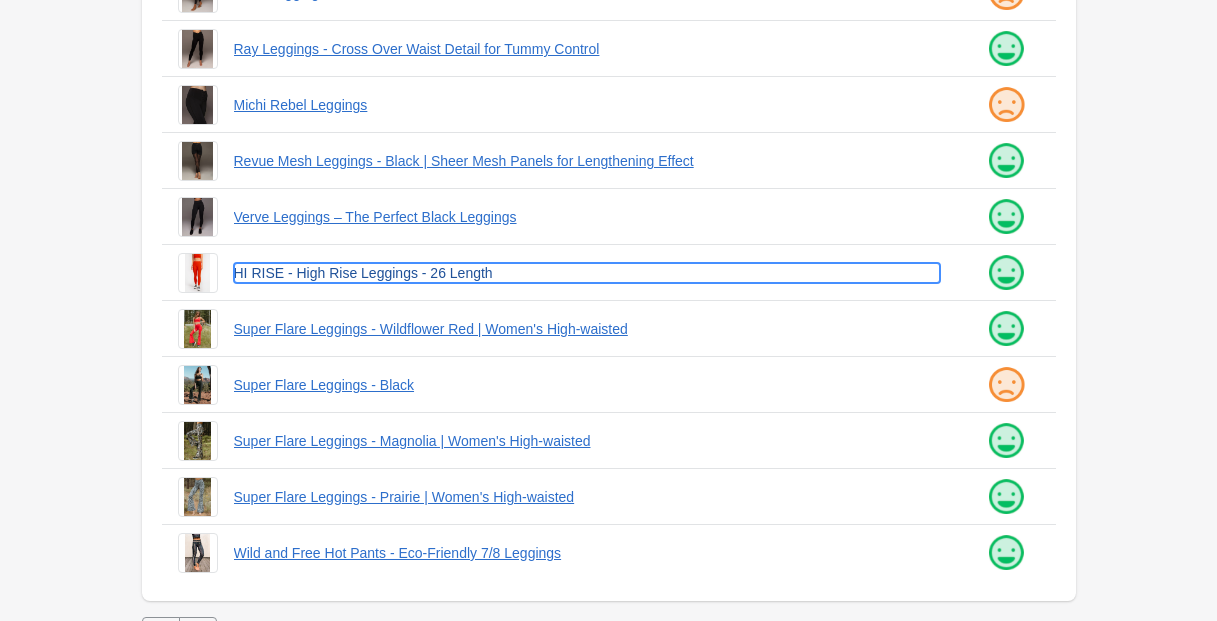 click on "HI RISE - High Rise Leggings - 26 Length" at bounding box center (587, 273) 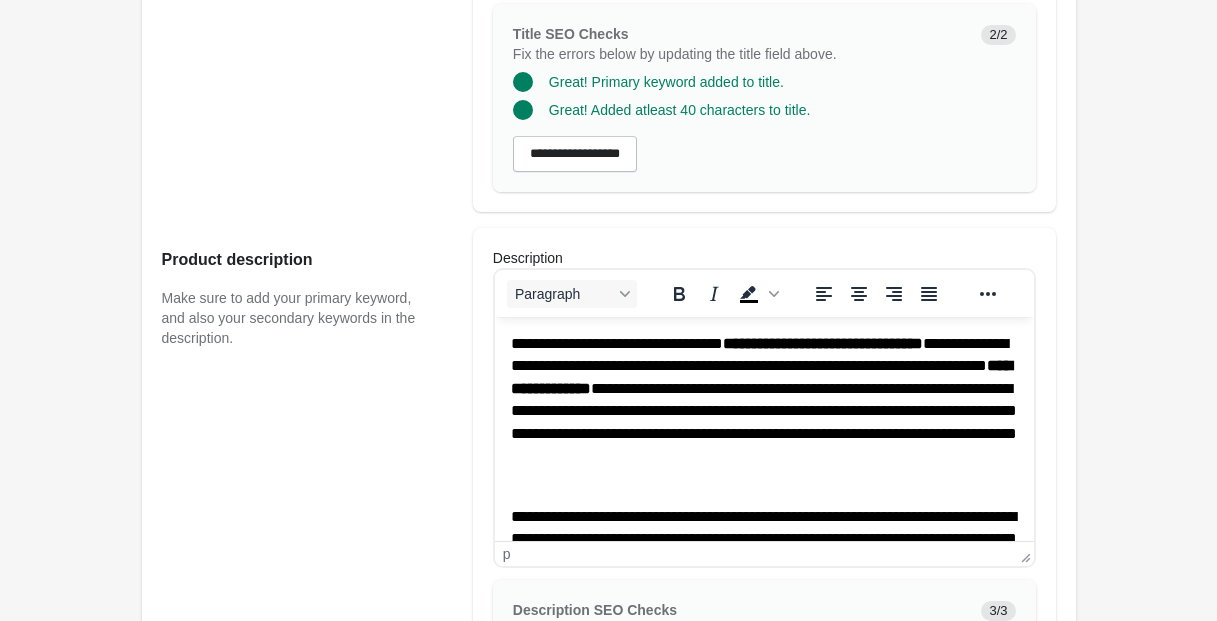 scroll, scrollTop: 0, scrollLeft: 0, axis: both 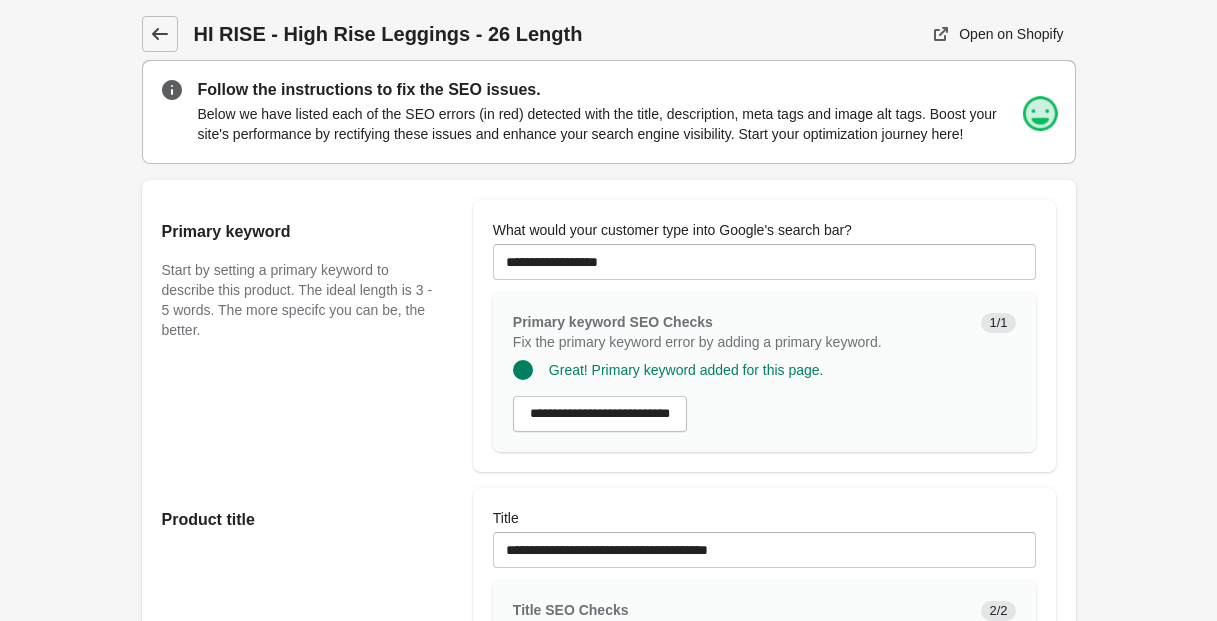 click 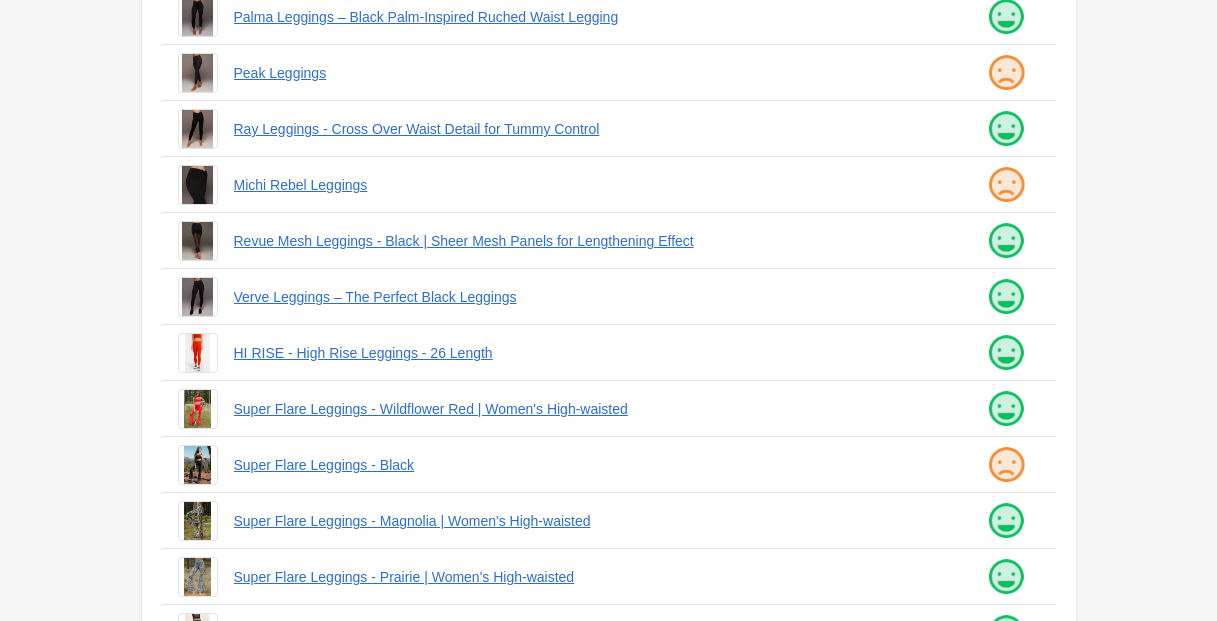 scroll, scrollTop: 422, scrollLeft: 0, axis: vertical 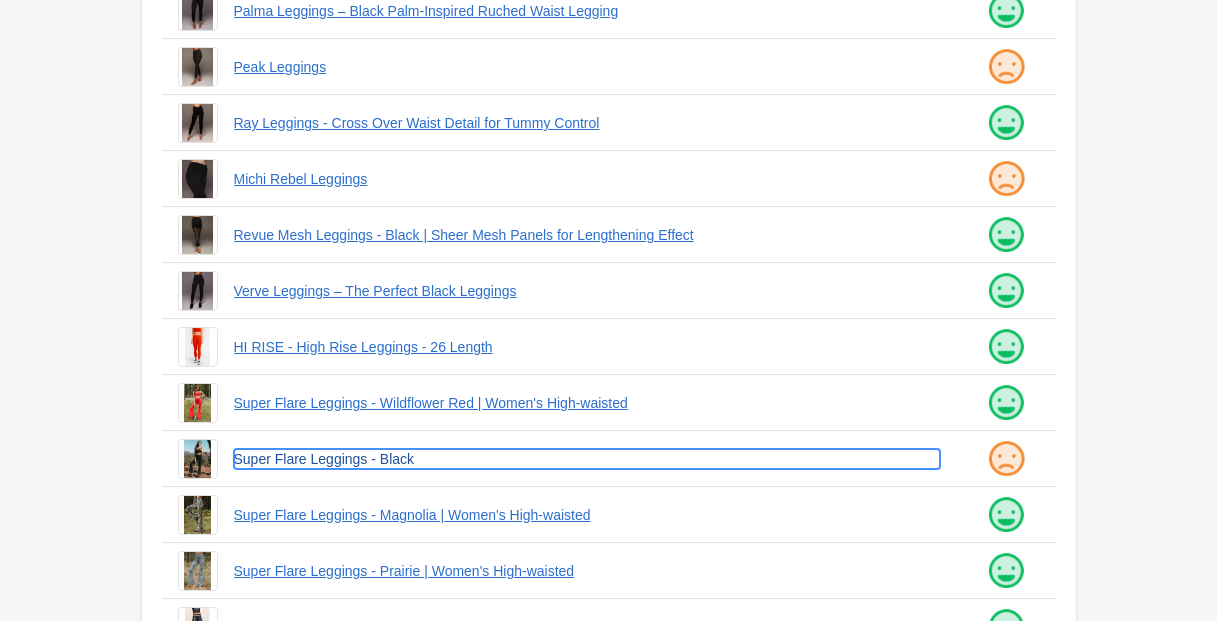 click on "Super Flare Leggings - Black" at bounding box center [587, 459] 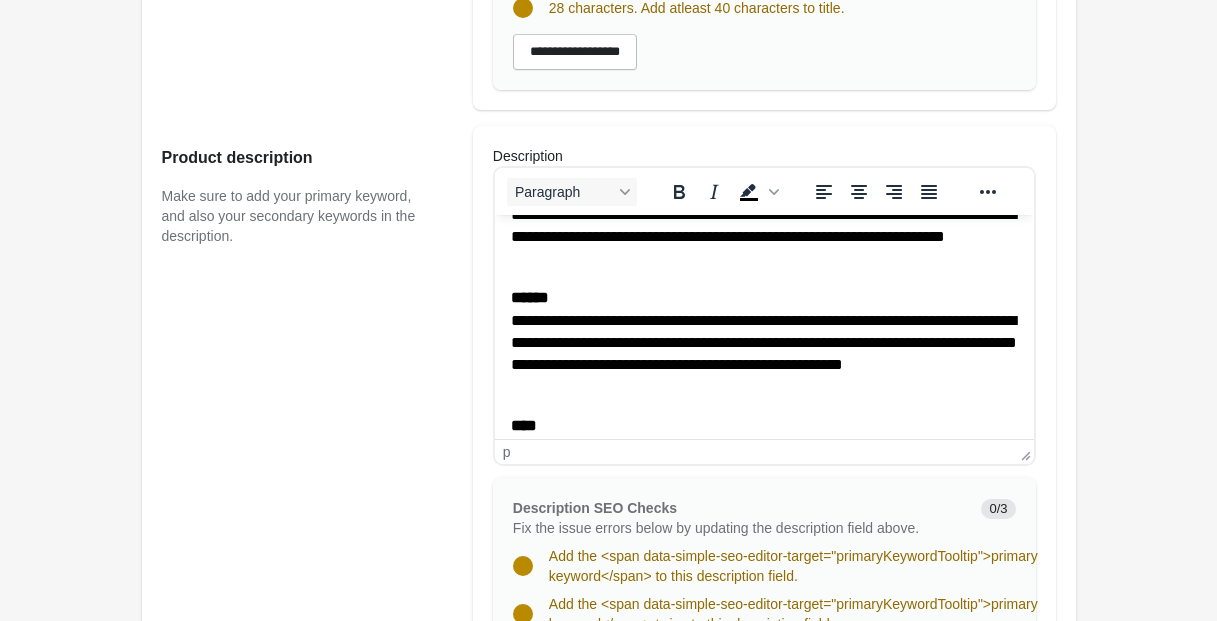 scroll, scrollTop: 230, scrollLeft: 0, axis: vertical 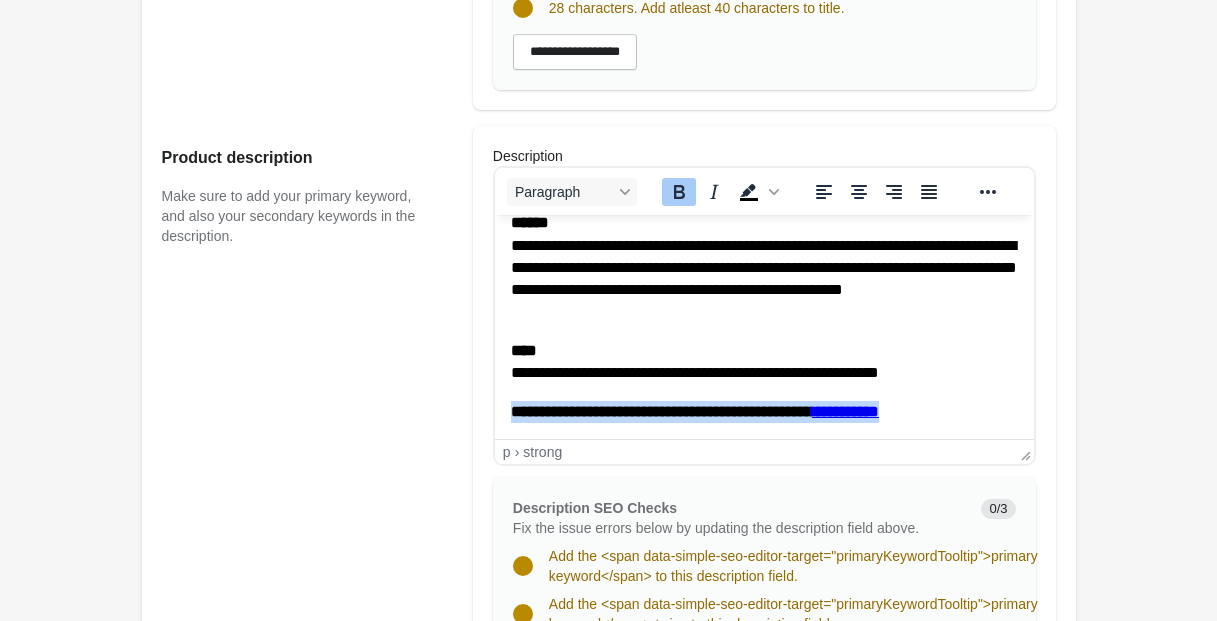 drag, startPoint x: 510, startPoint y: 410, endPoint x: 977, endPoint y: 410, distance: 467 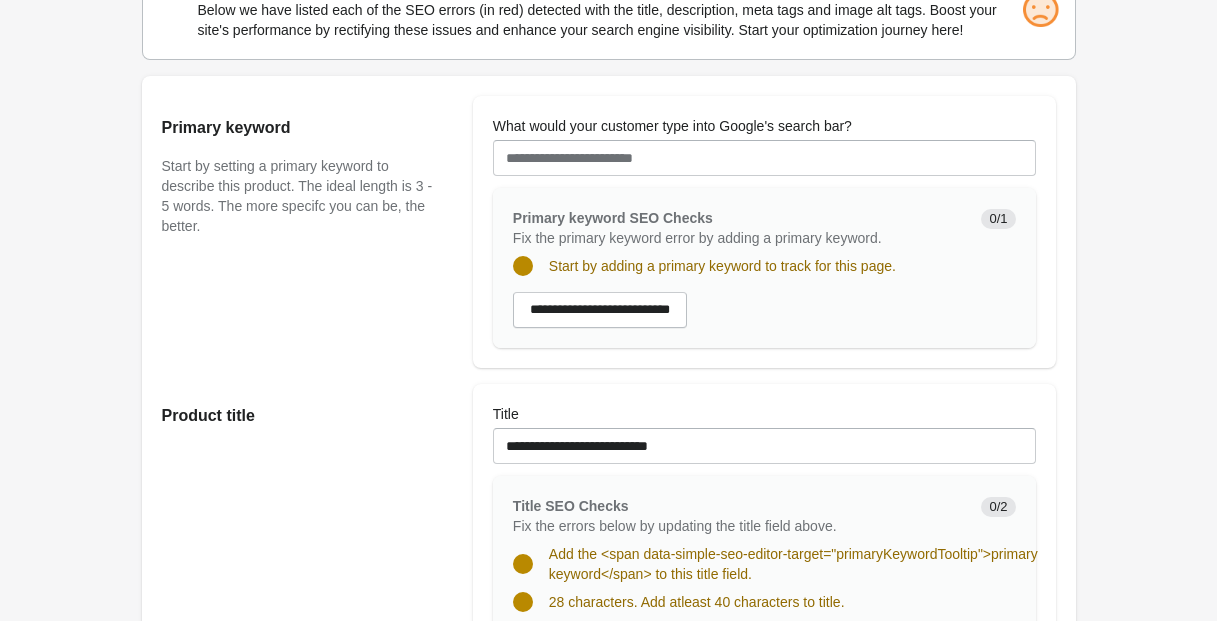 scroll, scrollTop: 0, scrollLeft: 0, axis: both 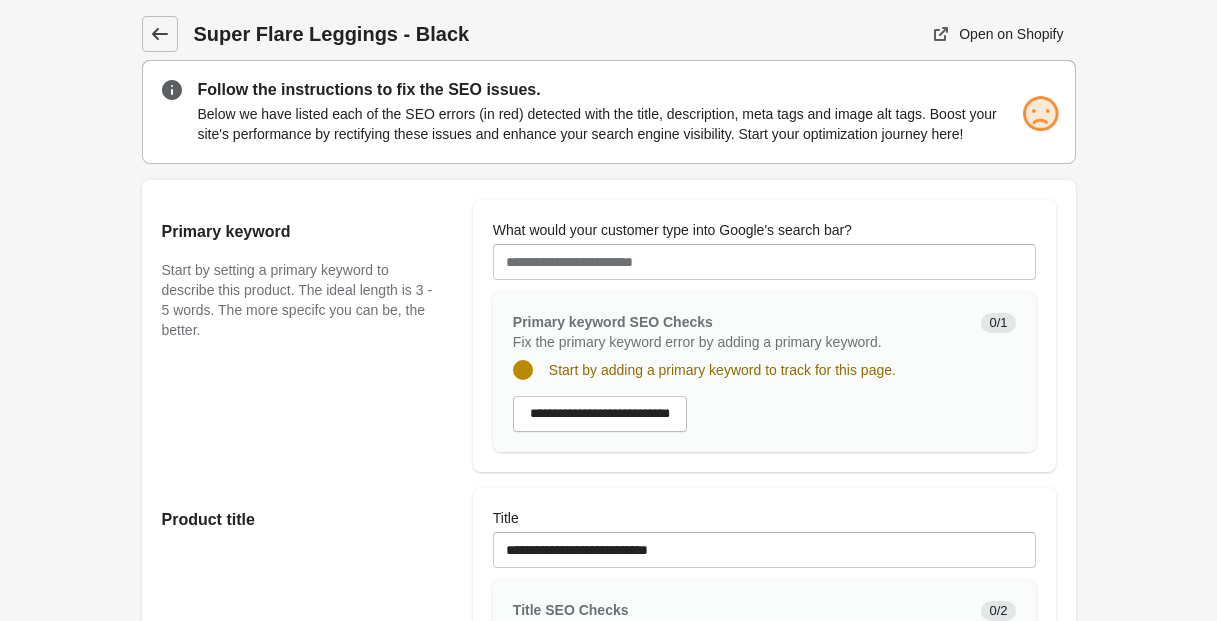 click 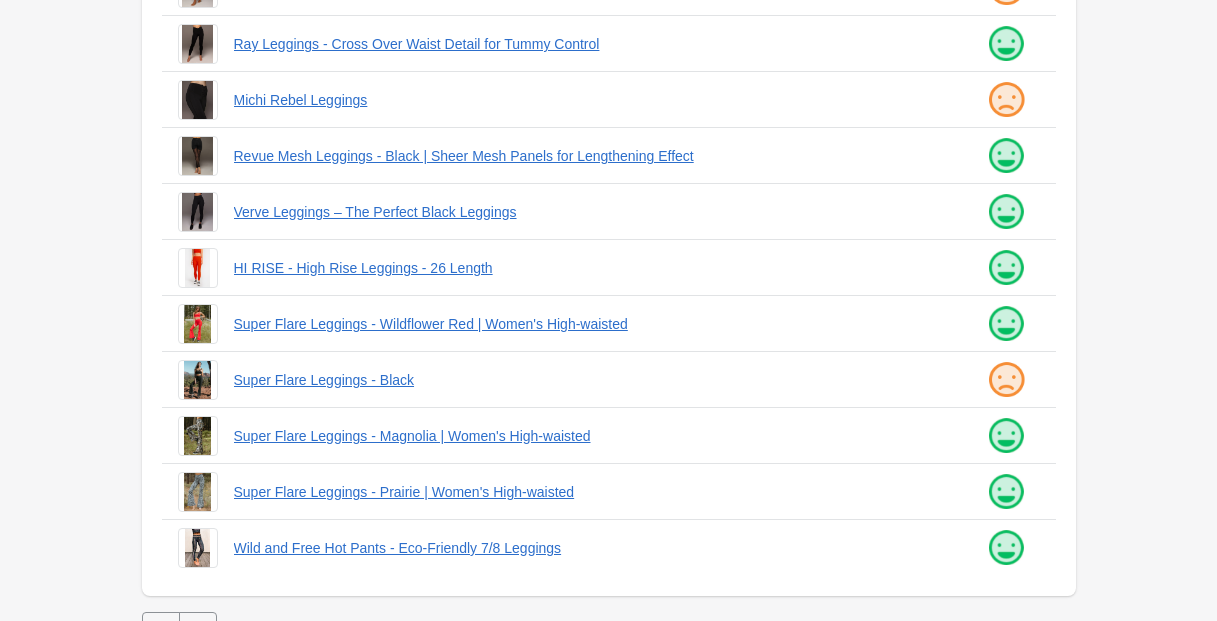 scroll, scrollTop: 536, scrollLeft: 0, axis: vertical 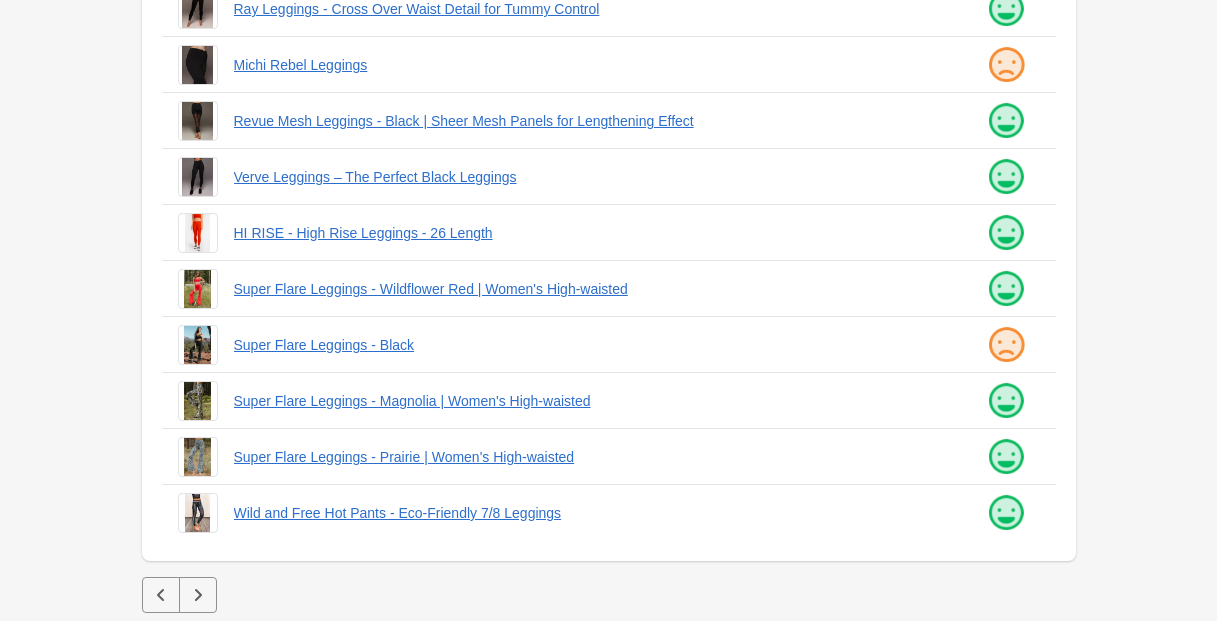 click 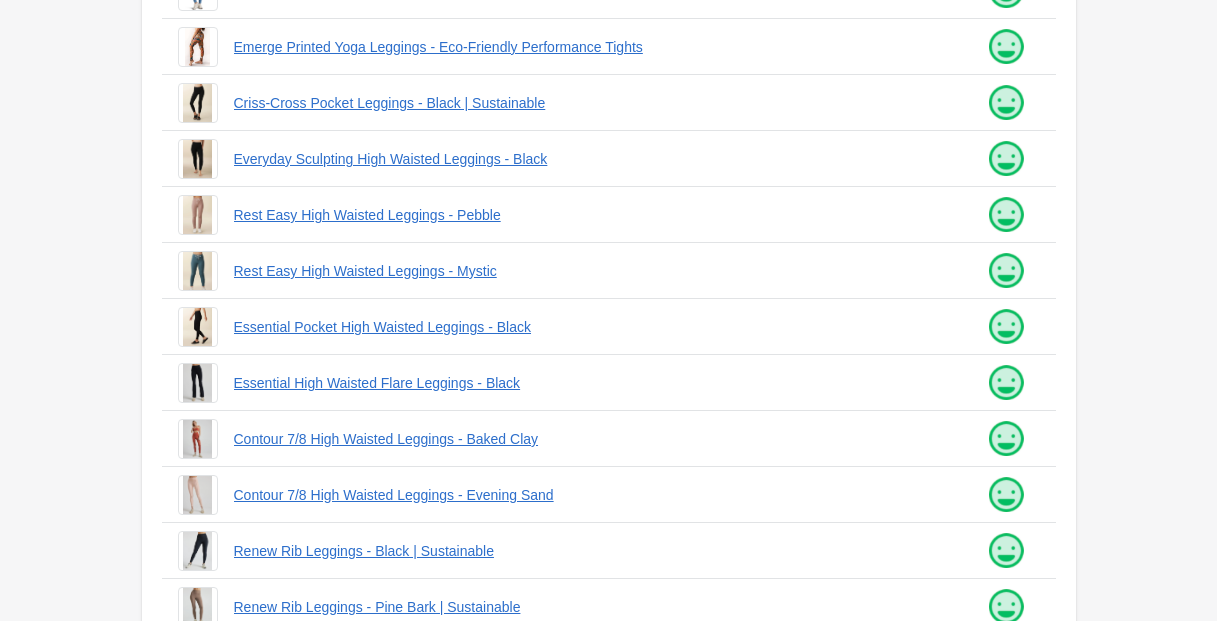 scroll, scrollTop: 536, scrollLeft: 0, axis: vertical 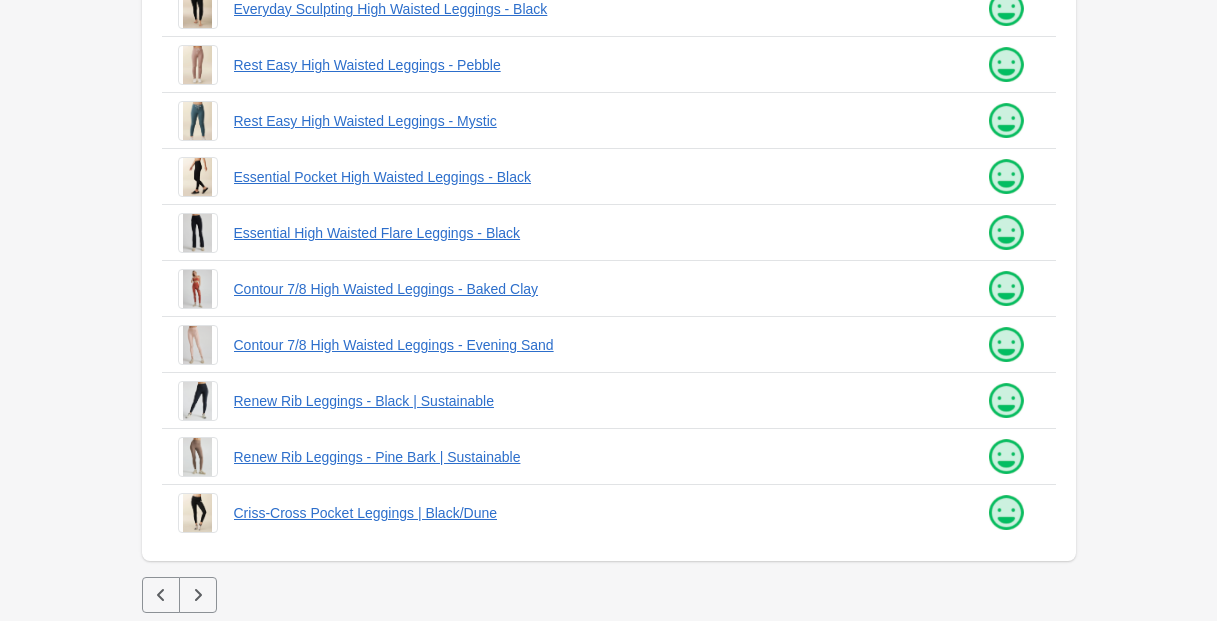 click 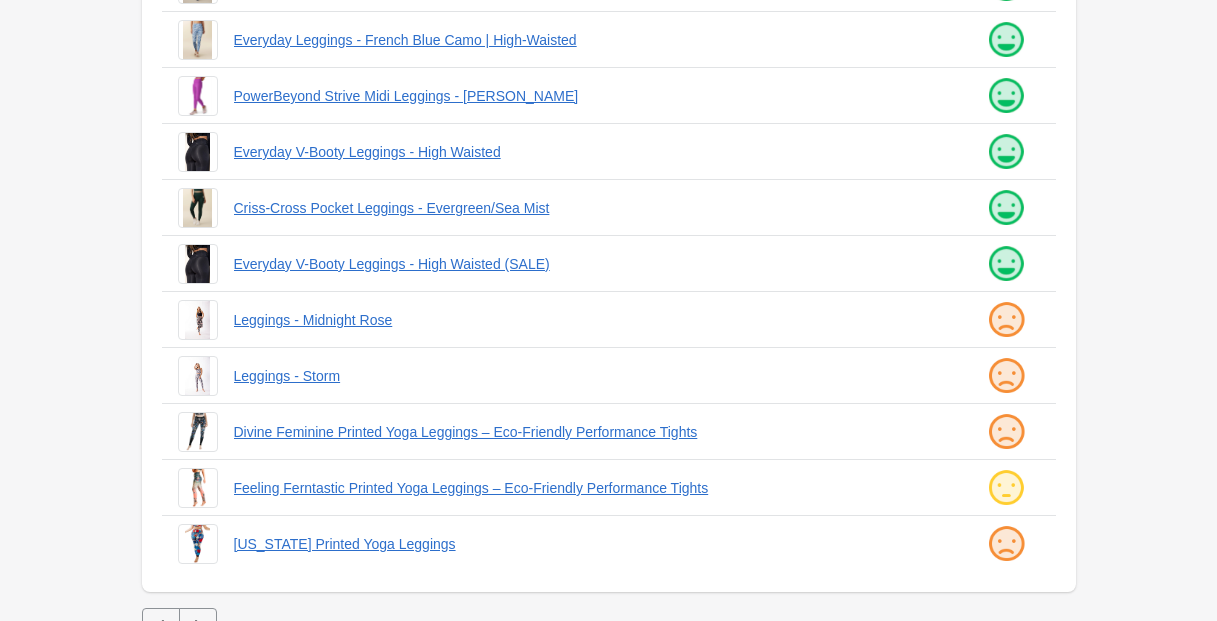 scroll, scrollTop: 536, scrollLeft: 0, axis: vertical 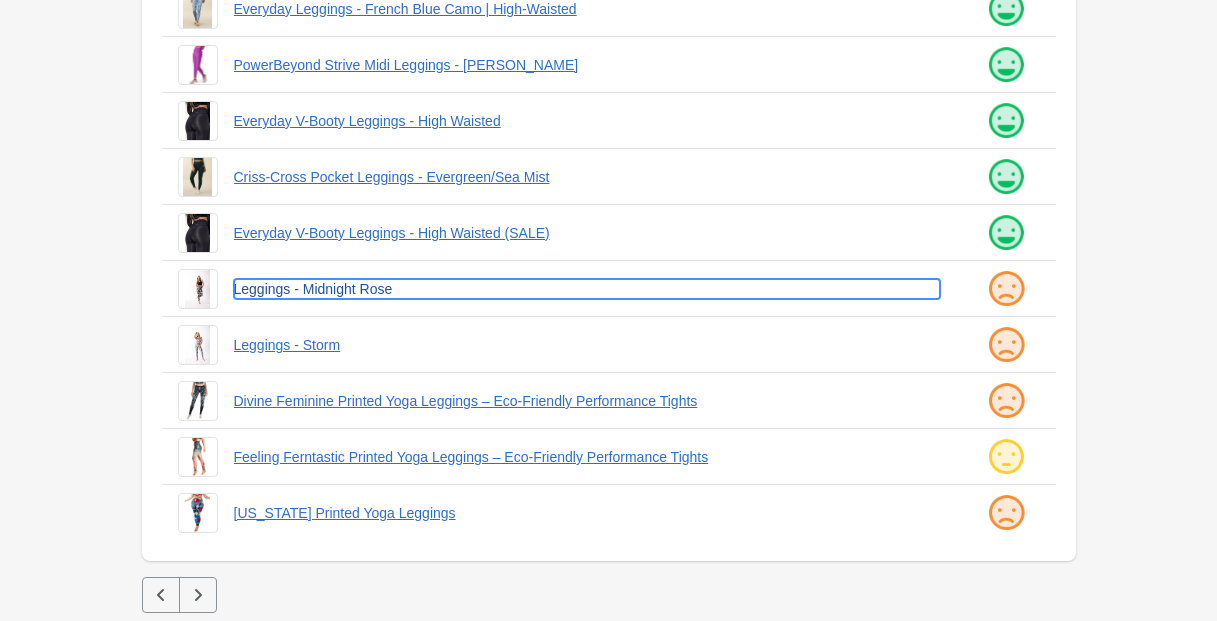 click on "Leggings - Midnight Rose" at bounding box center (587, 289) 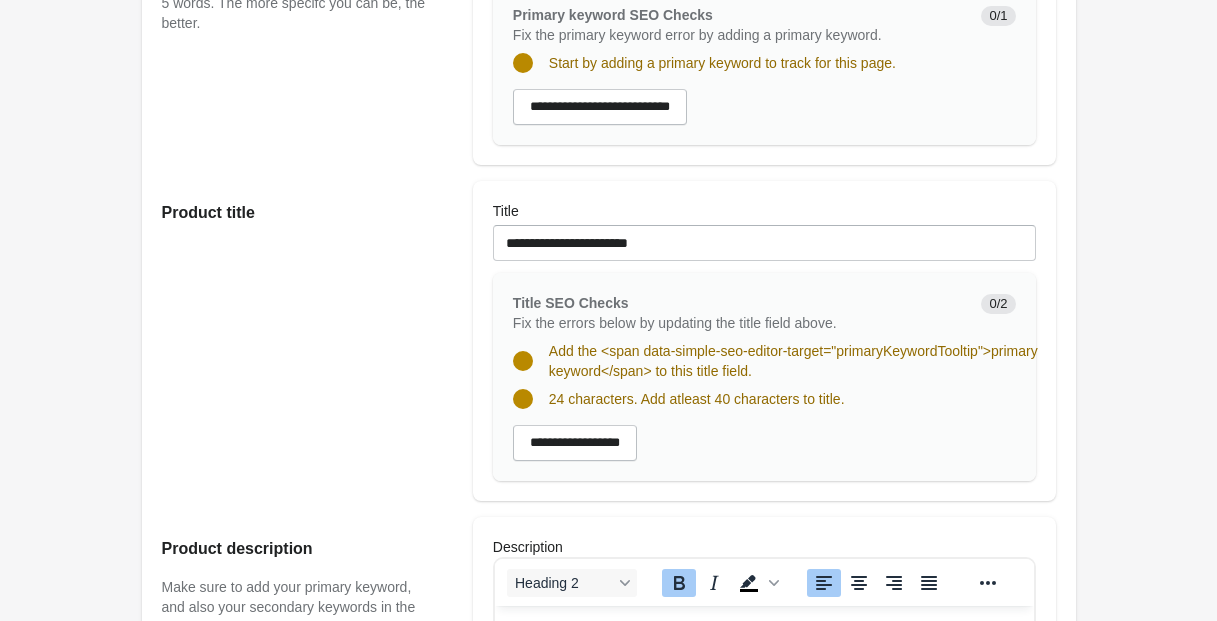 scroll, scrollTop: 0, scrollLeft: 0, axis: both 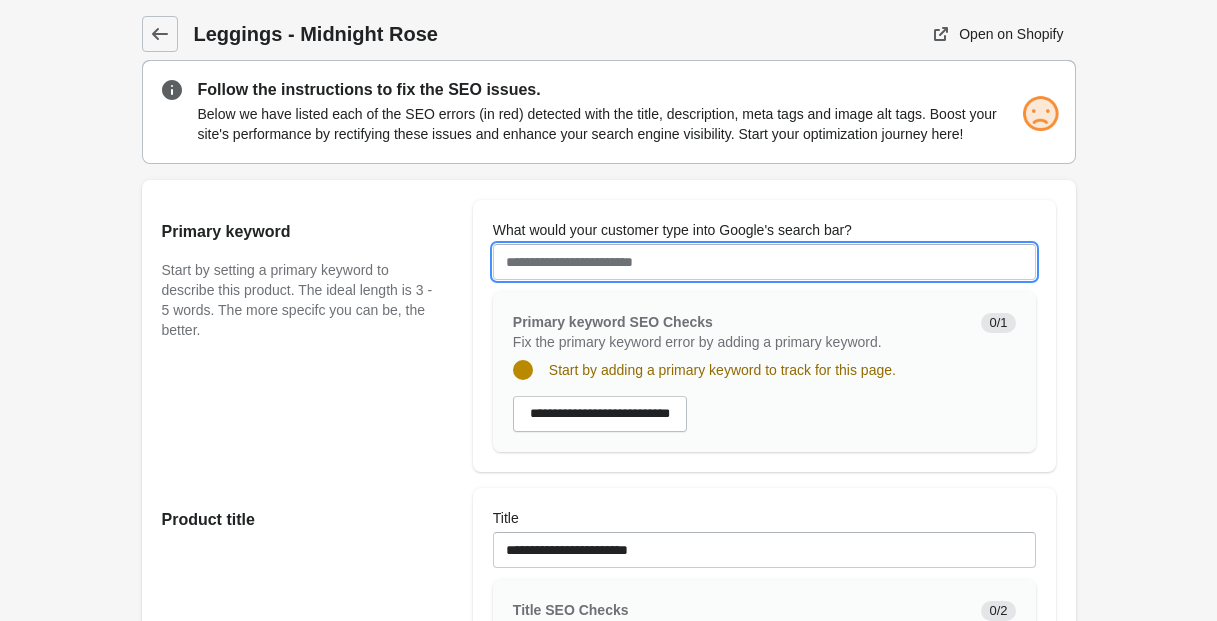 click on "What would your customer type into Google's search bar?" at bounding box center (764, 262) 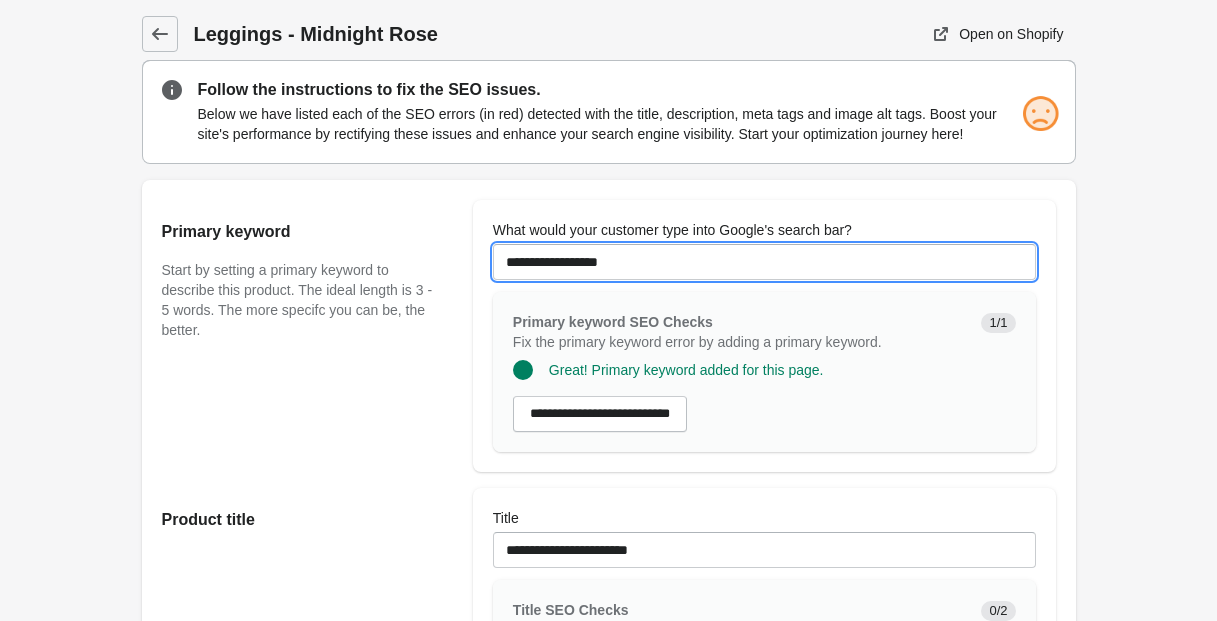 type on "**********" 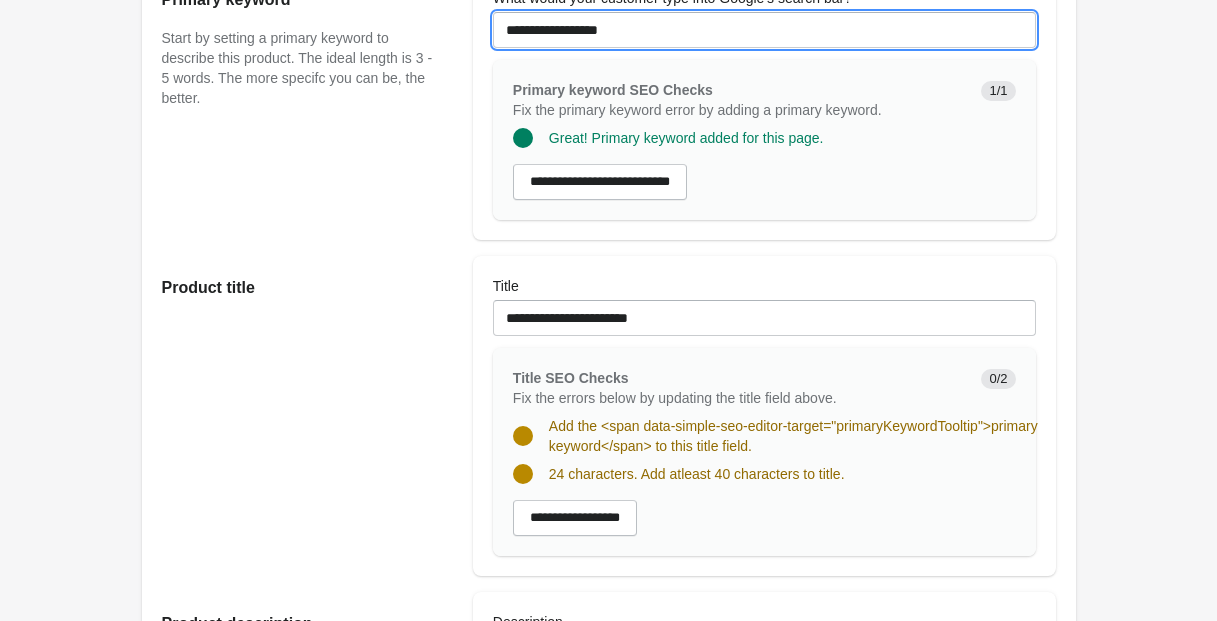 scroll, scrollTop: 236, scrollLeft: 0, axis: vertical 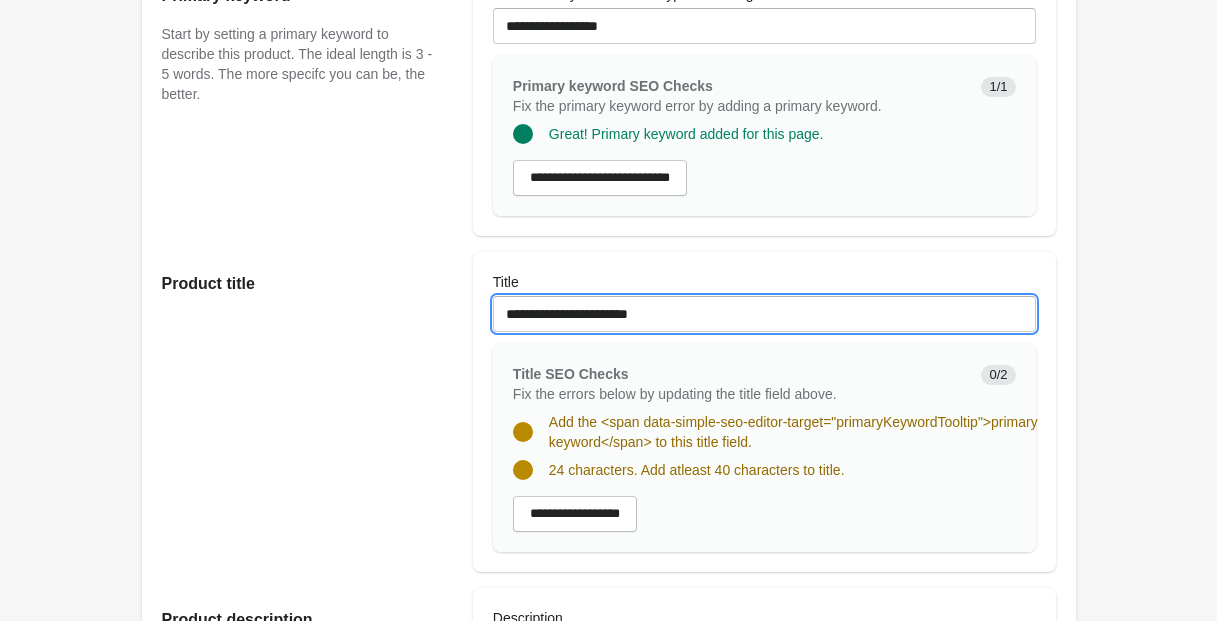 click on "**********" at bounding box center (764, 314) 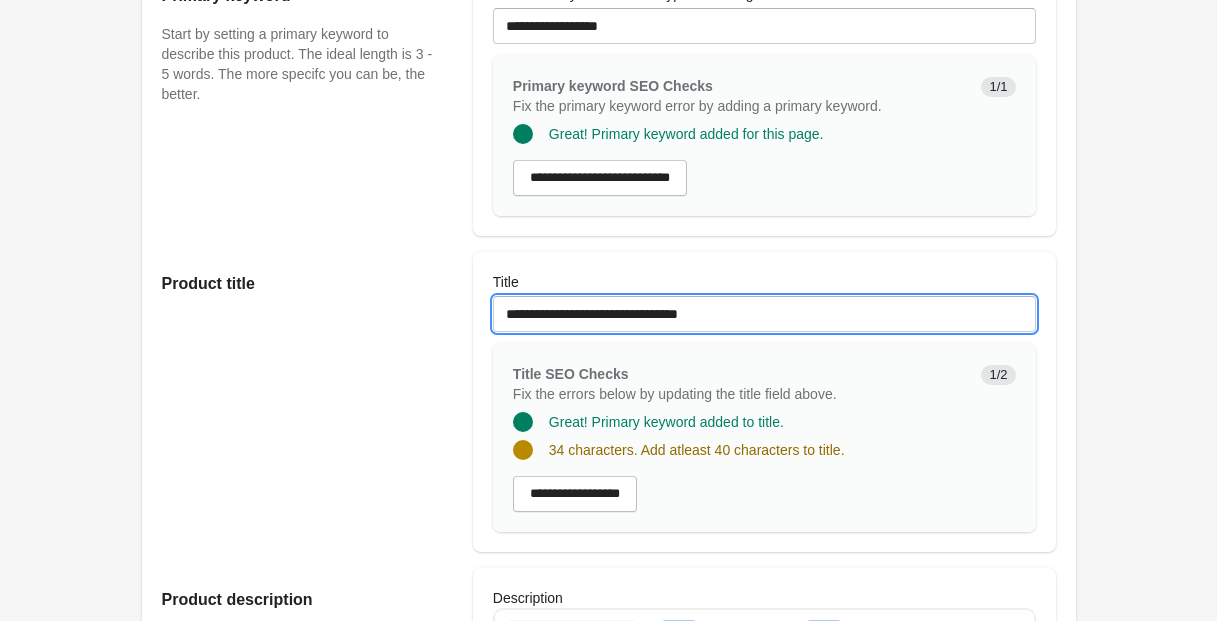 click on "**********" at bounding box center [764, 314] 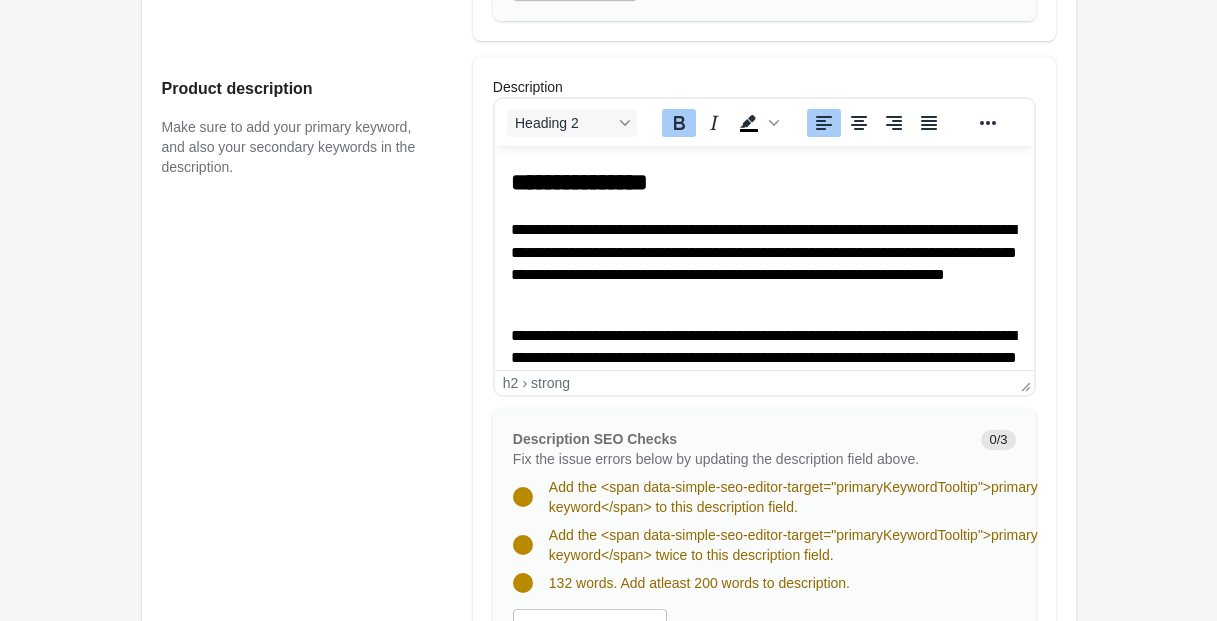 scroll, scrollTop: 751, scrollLeft: 0, axis: vertical 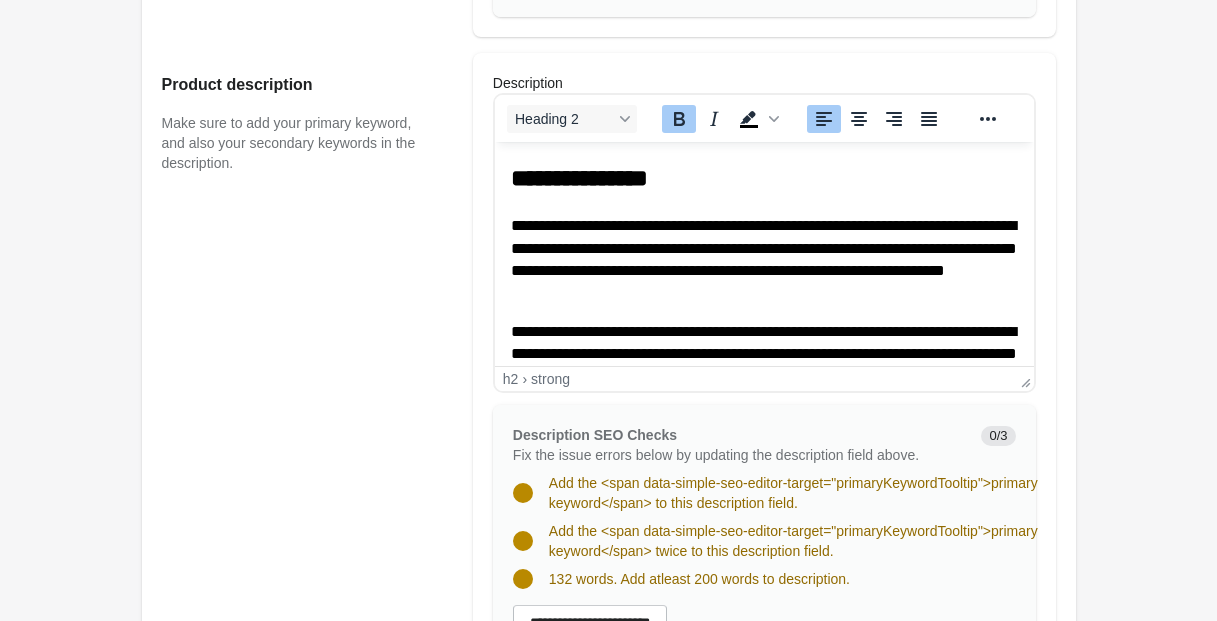 type on "**********" 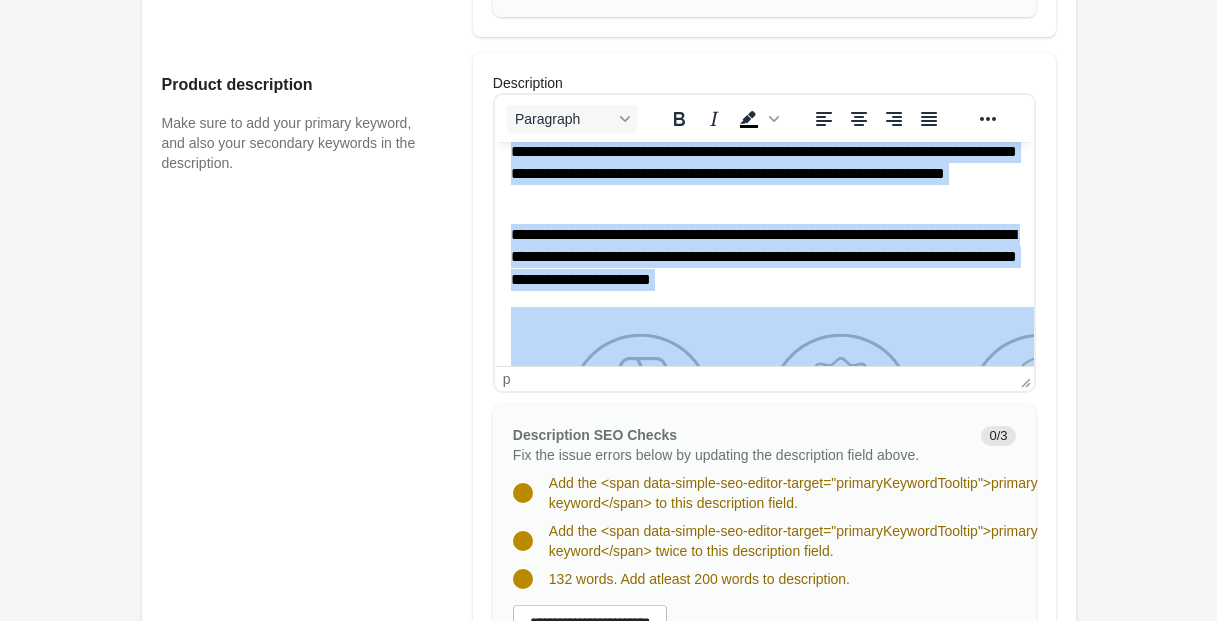 scroll, scrollTop: 208, scrollLeft: 0, axis: vertical 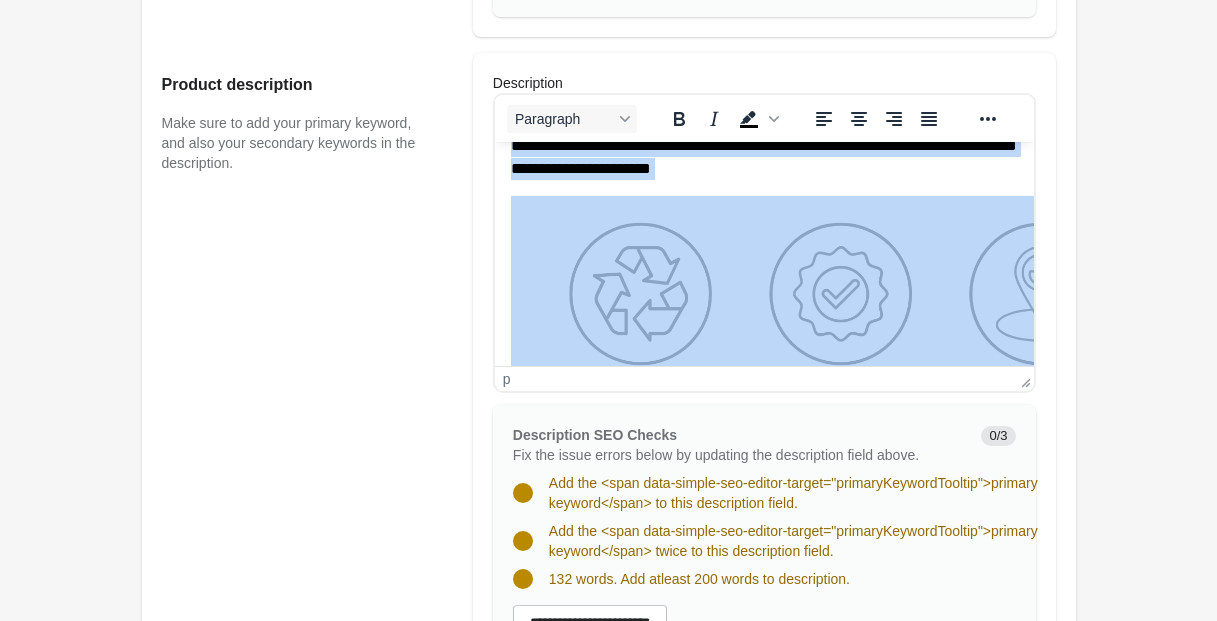 drag, startPoint x: 511, startPoint y: 224, endPoint x: 955, endPoint y: 182, distance: 445.98206 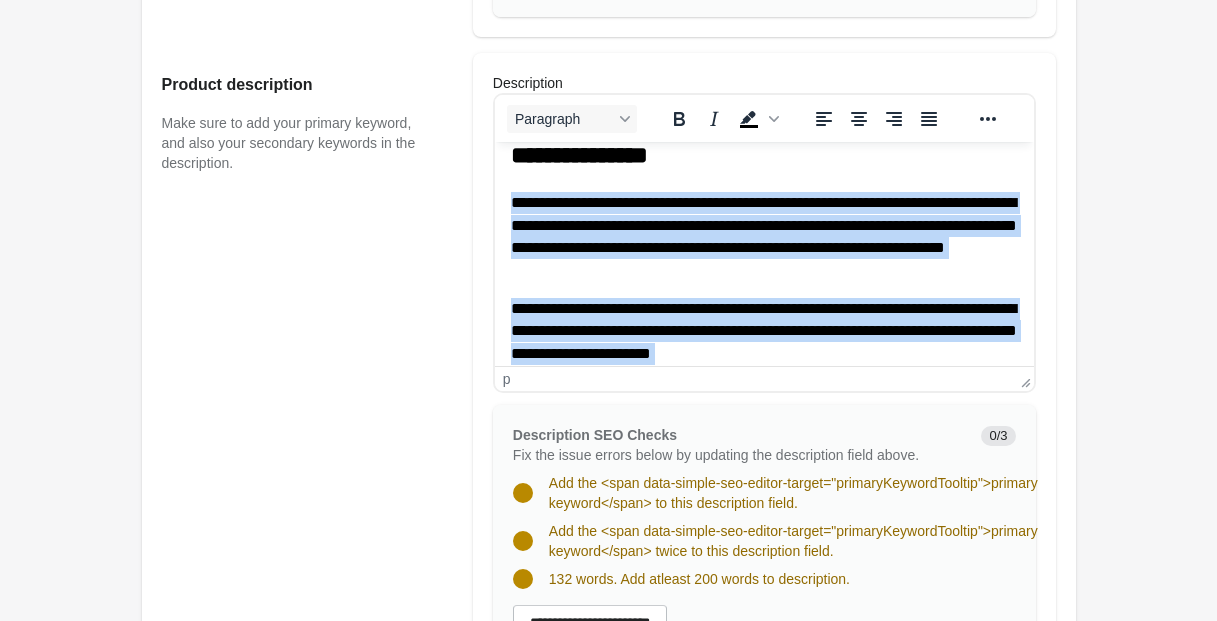 scroll, scrollTop: 0, scrollLeft: 0, axis: both 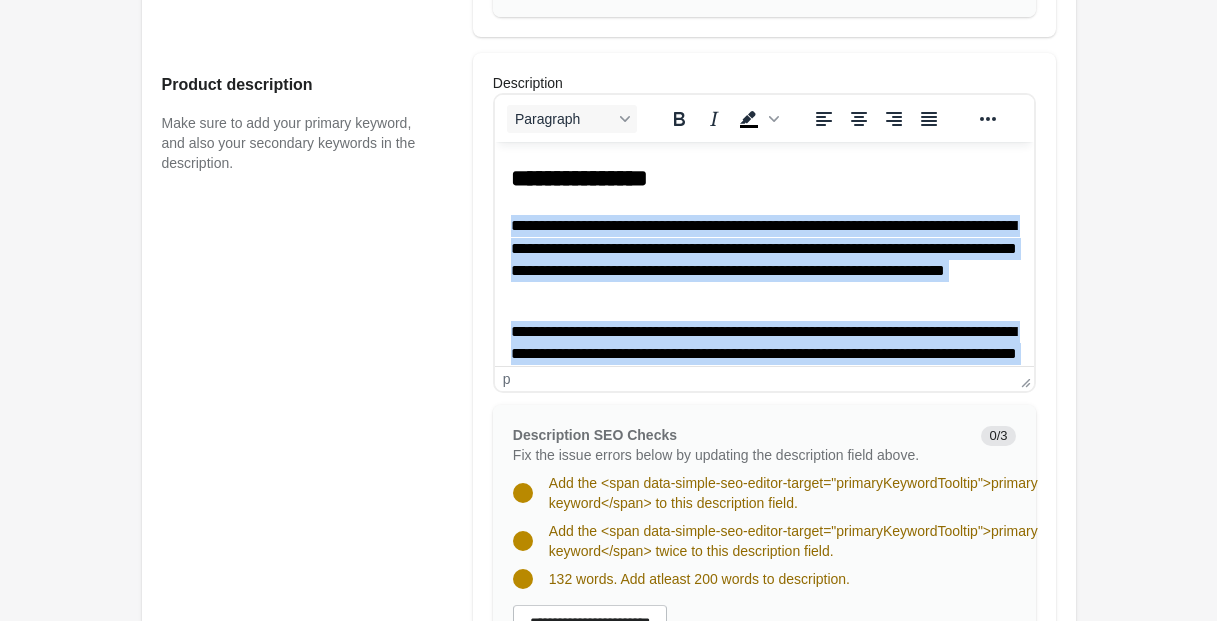 click on "**********" at bounding box center [763, 260] 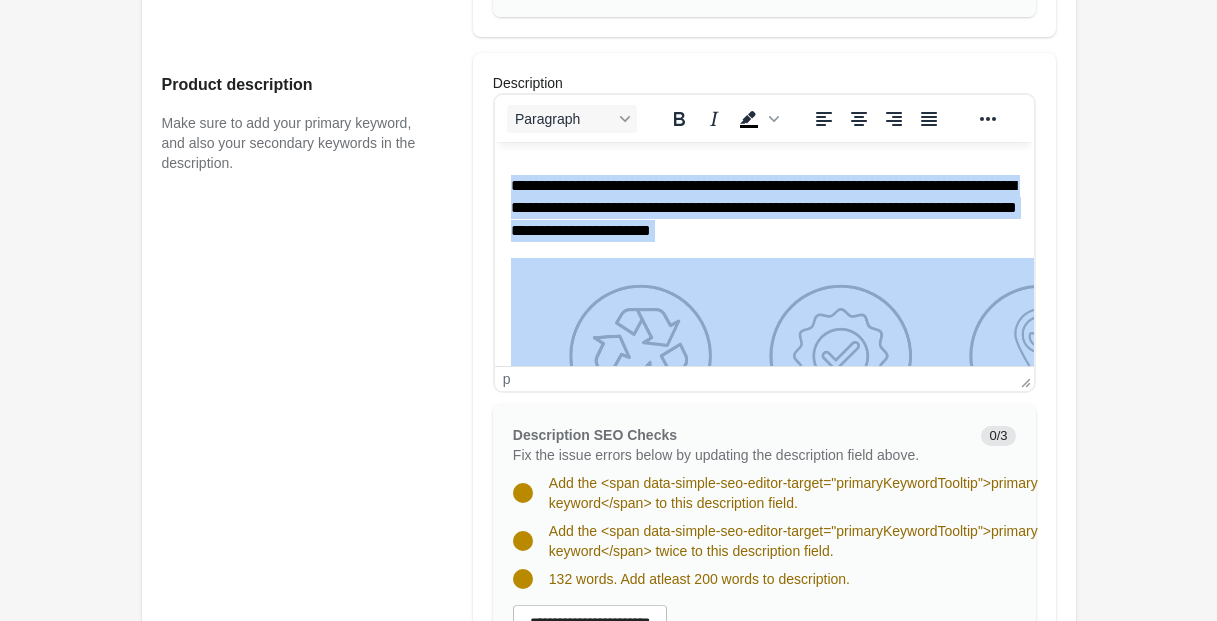 scroll, scrollTop: 149, scrollLeft: 0, axis: vertical 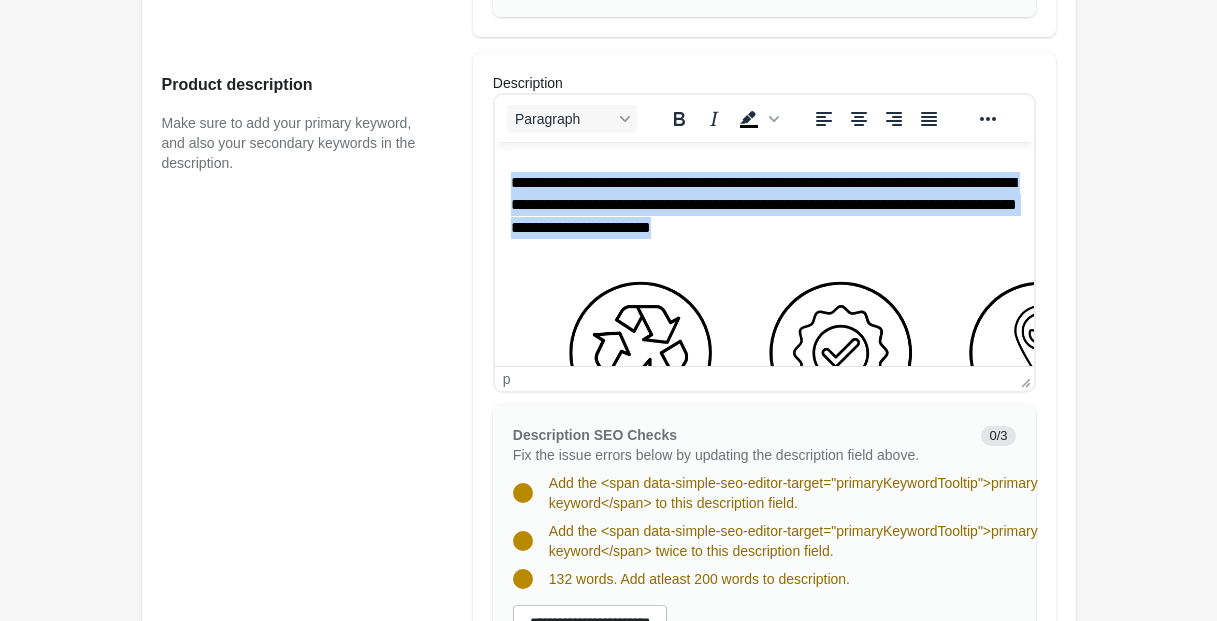 drag, startPoint x: 512, startPoint y: 223, endPoint x: 957, endPoint y: 229, distance: 445.04044 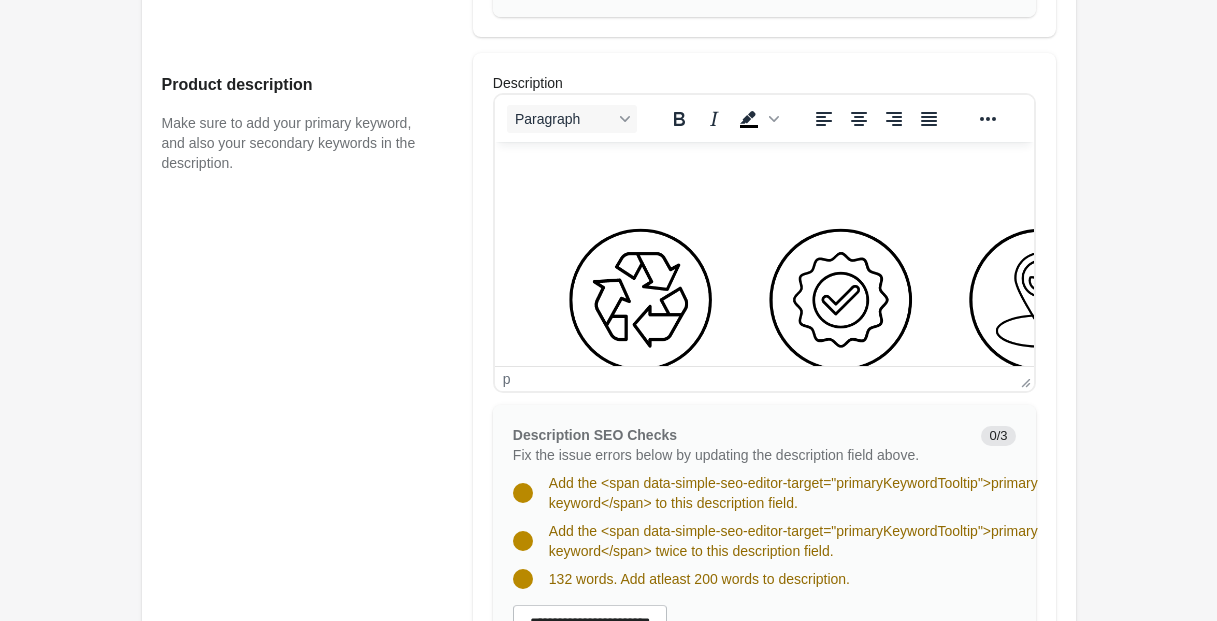 scroll, scrollTop: 0, scrollLeft: 0, axis: both 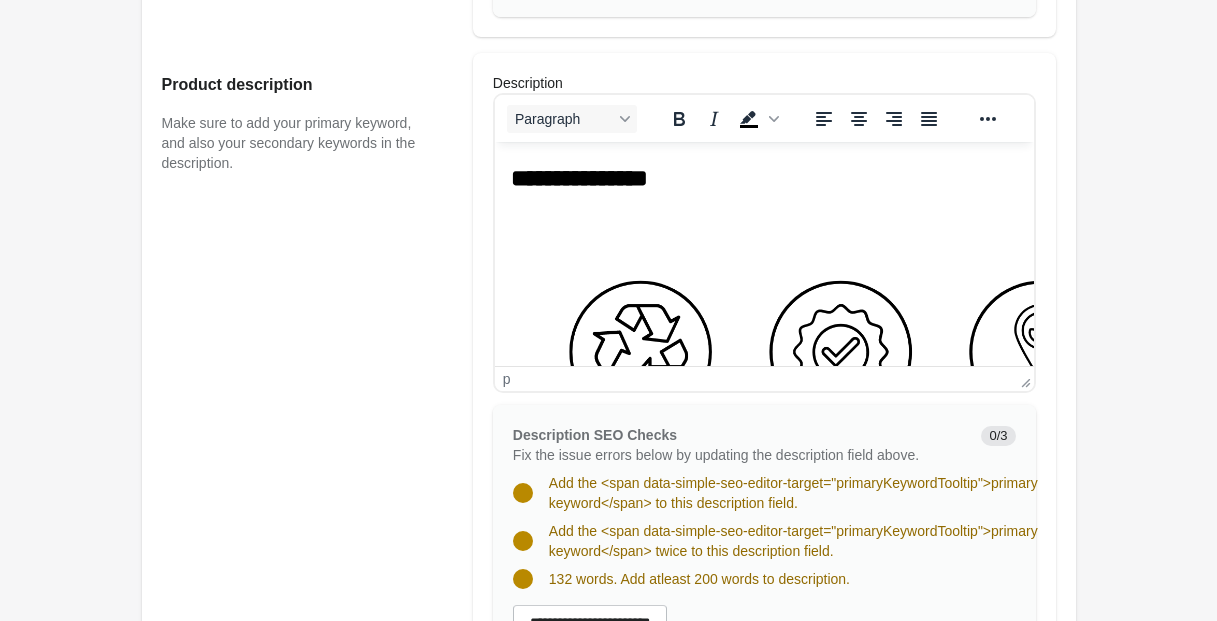 click on "**********" at bounding box center [763, 618] 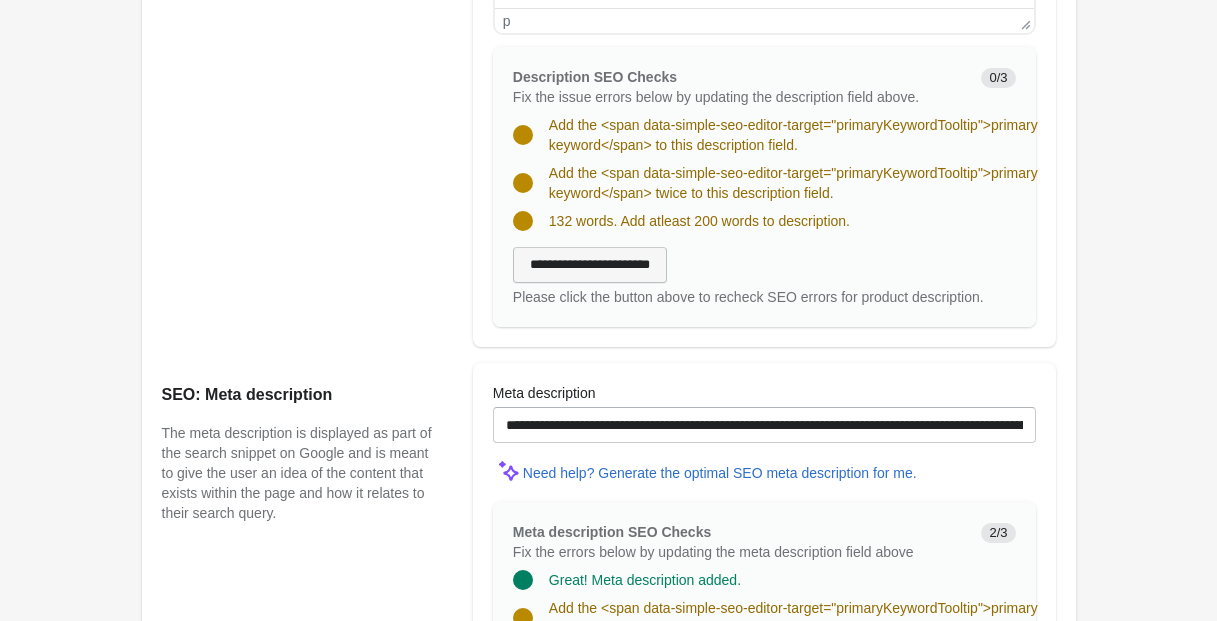scroll, scrollTop: 1119, scrollLeft: 0, axis: vertical 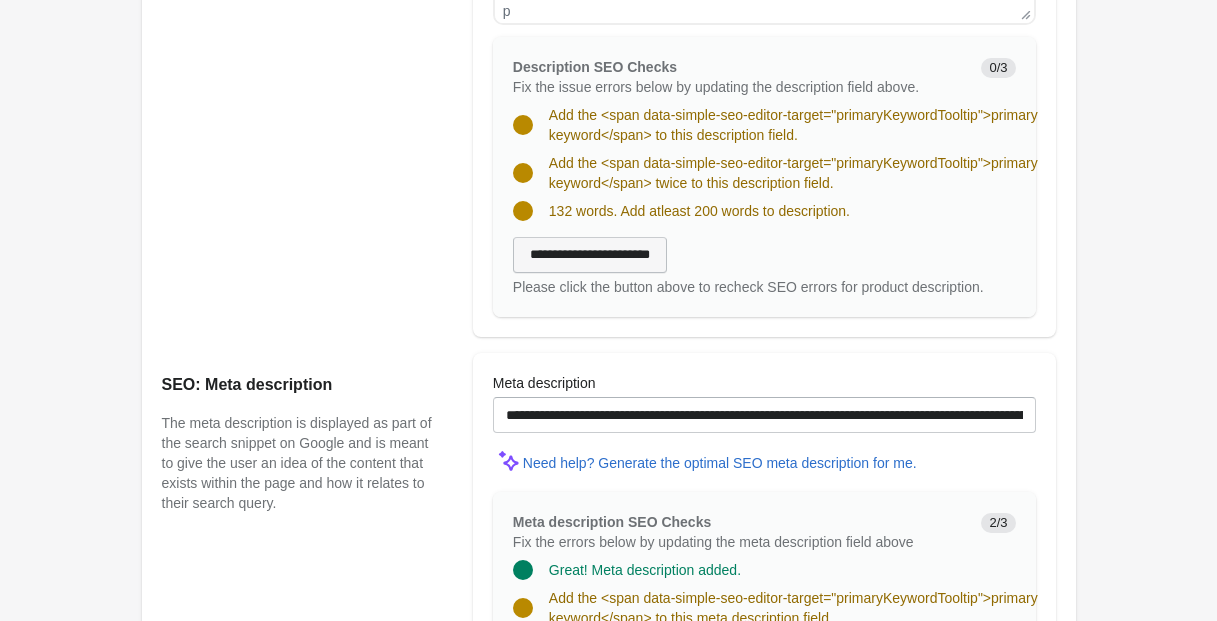 click on "**********" at bounding box center [590, 255] 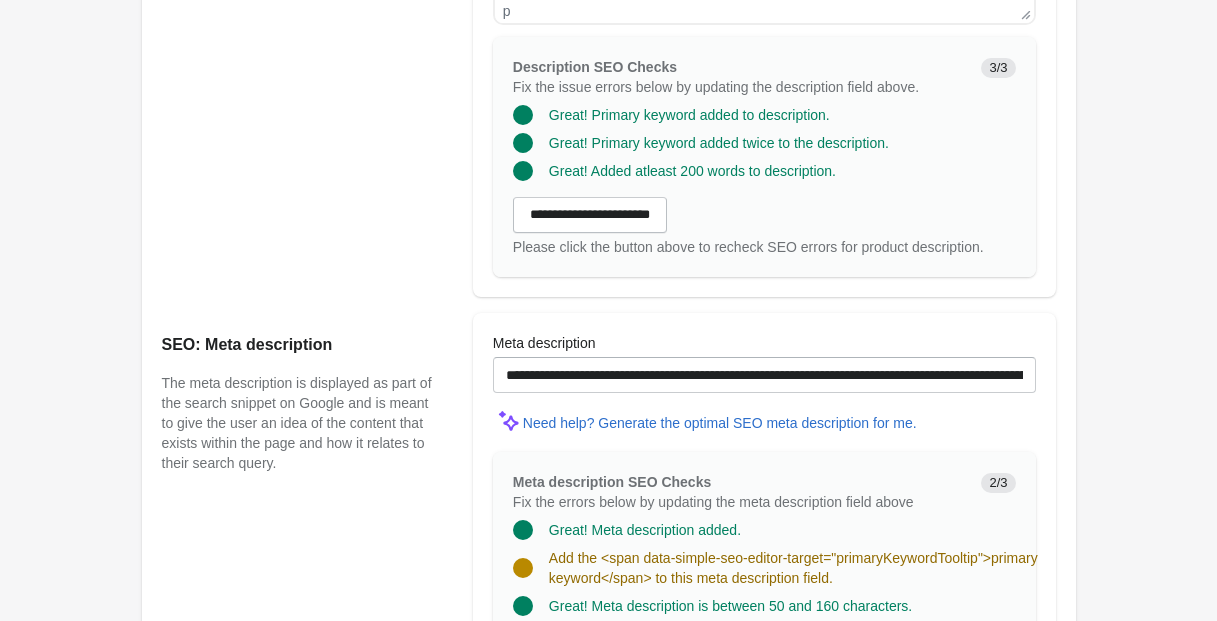 scroll, scrollTop: 1174, scrollLeft: 0, axis: vertical 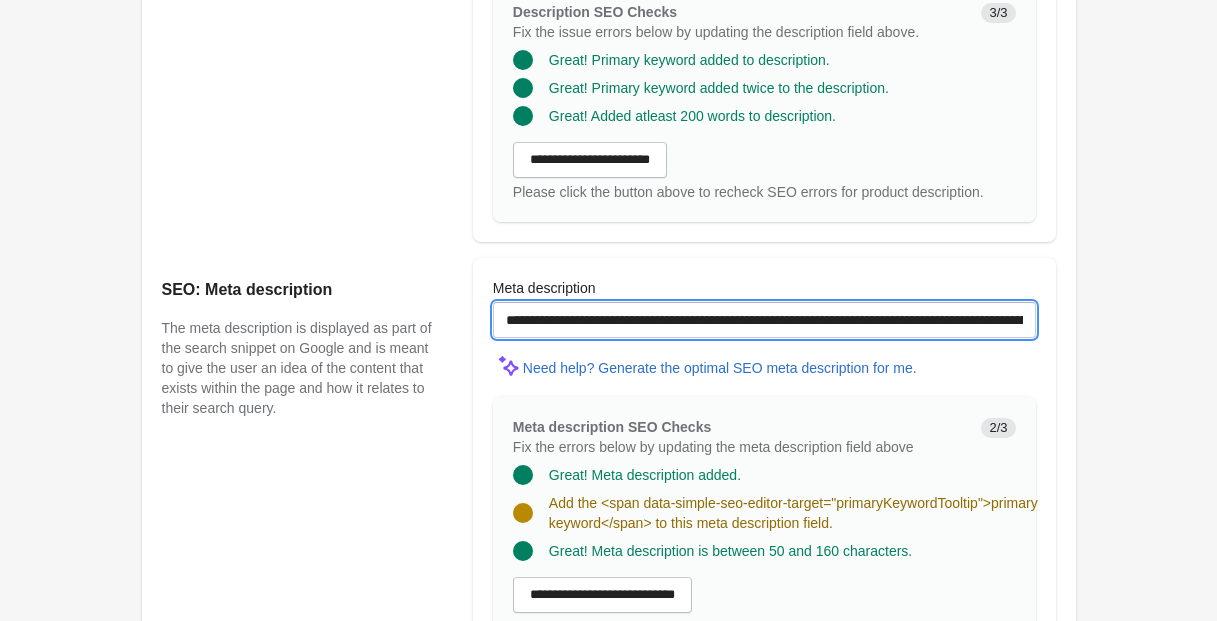 click on "**********" at bounding box center (764, 320) 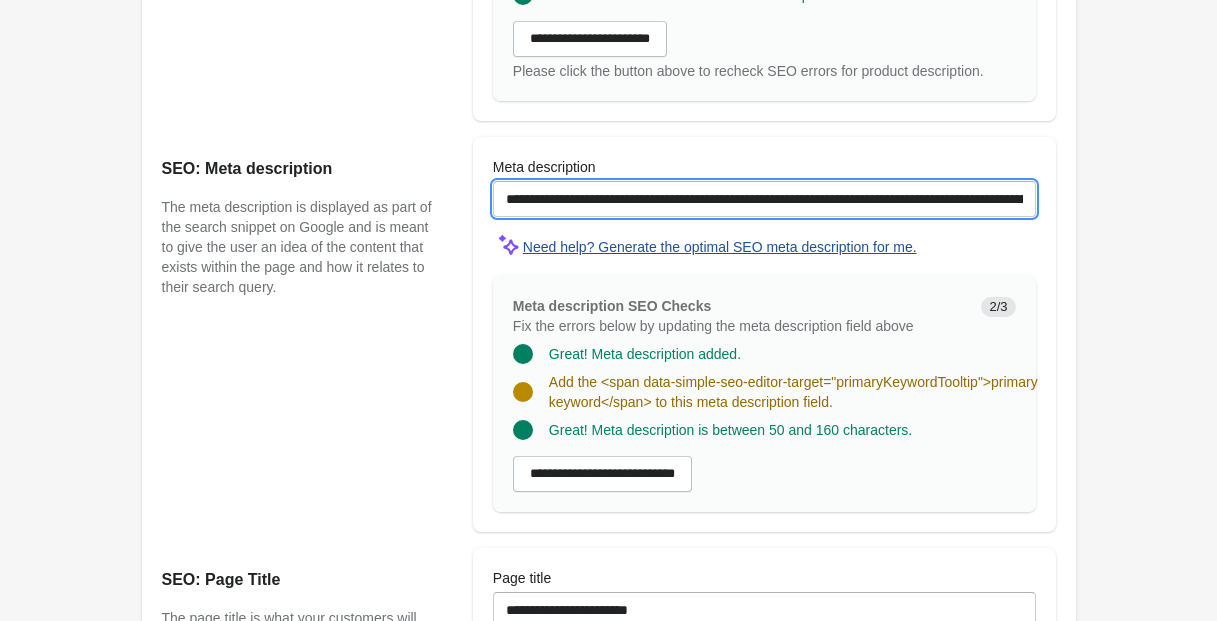 scroll, scrollTop: 1305, scrollLeft: 0, axis: vertical 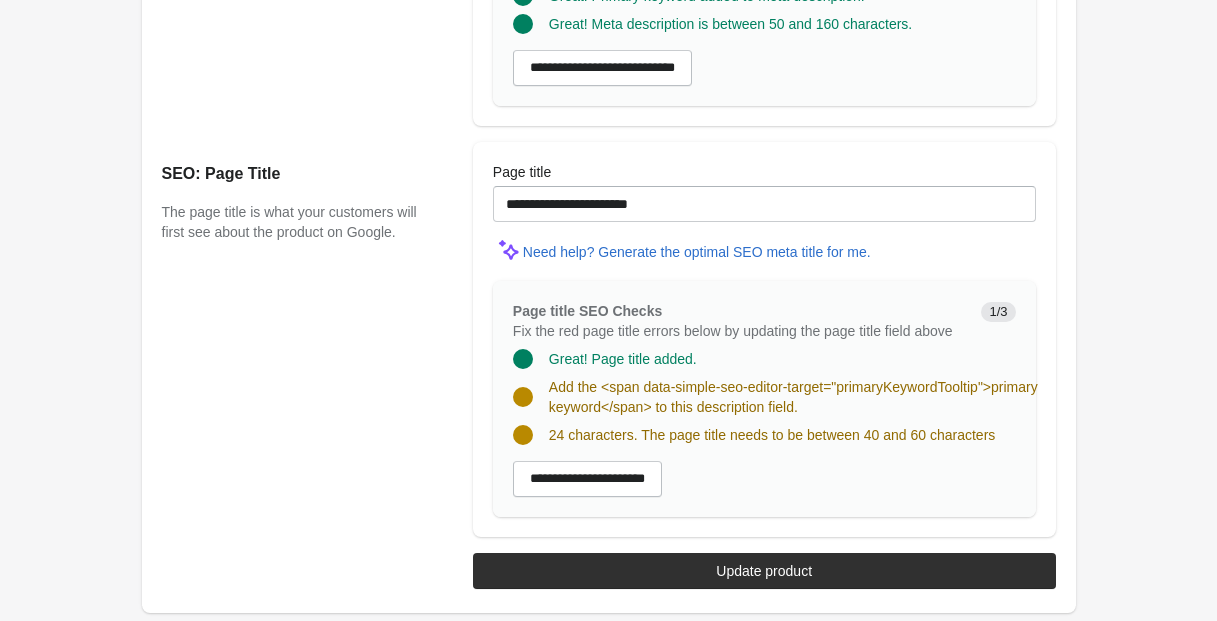 type on "**********" 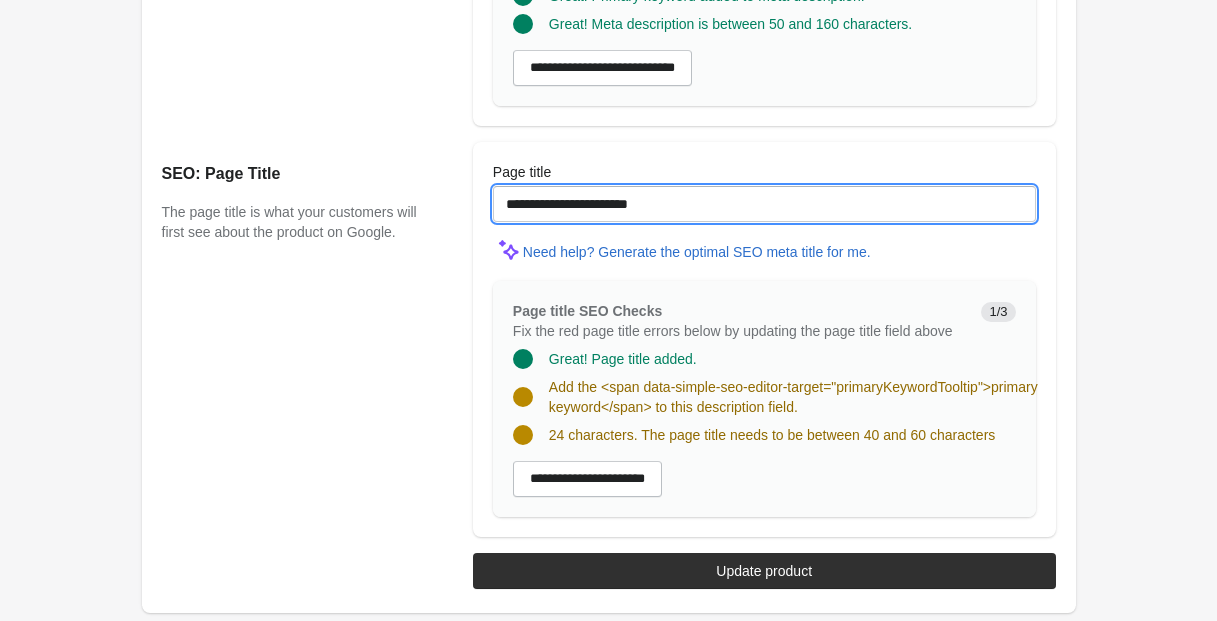 scroll, scrollTop: 1748, scrollLeft: 0, axis: vertical 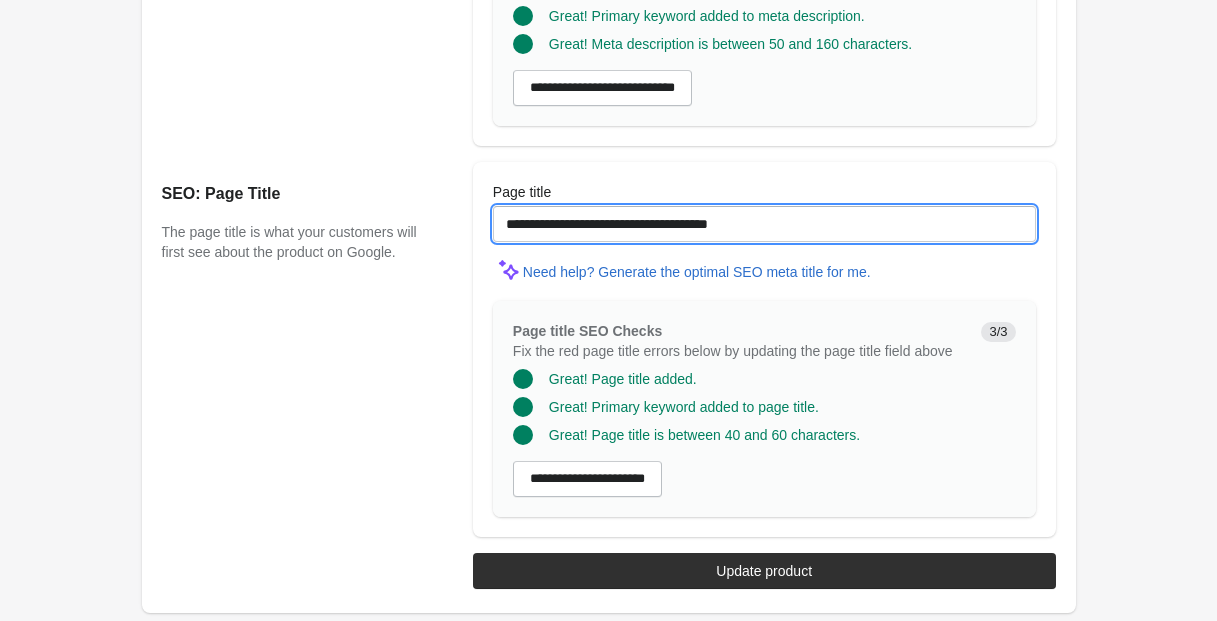click on "**********" at bounding box center (764, 224) 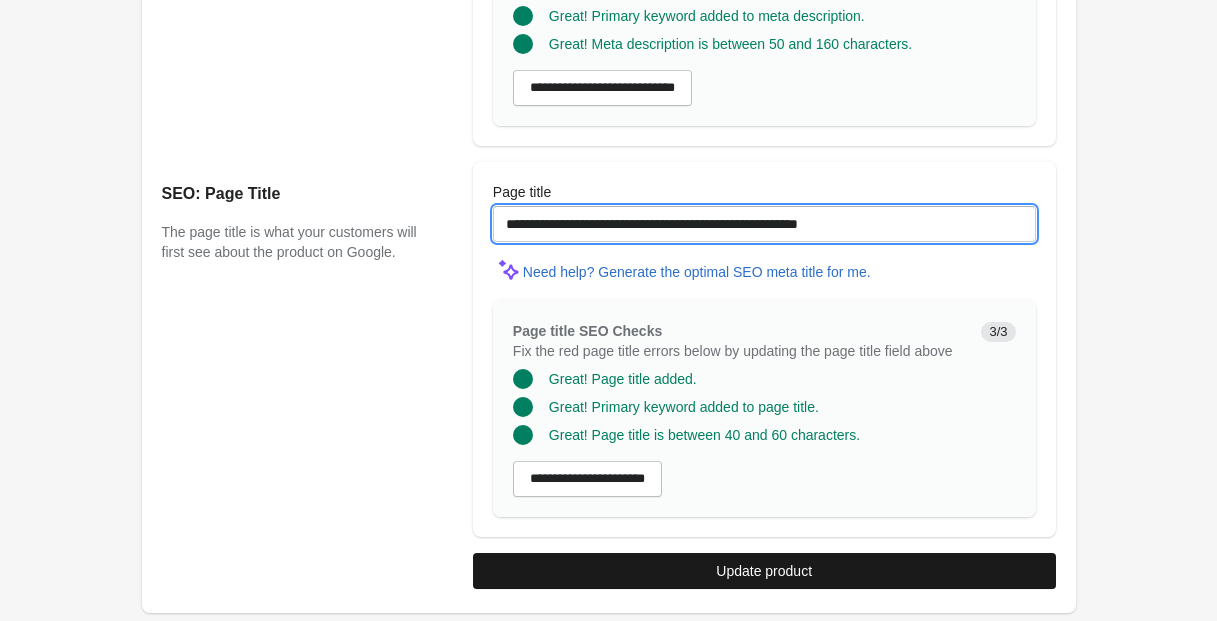 type on "**********" 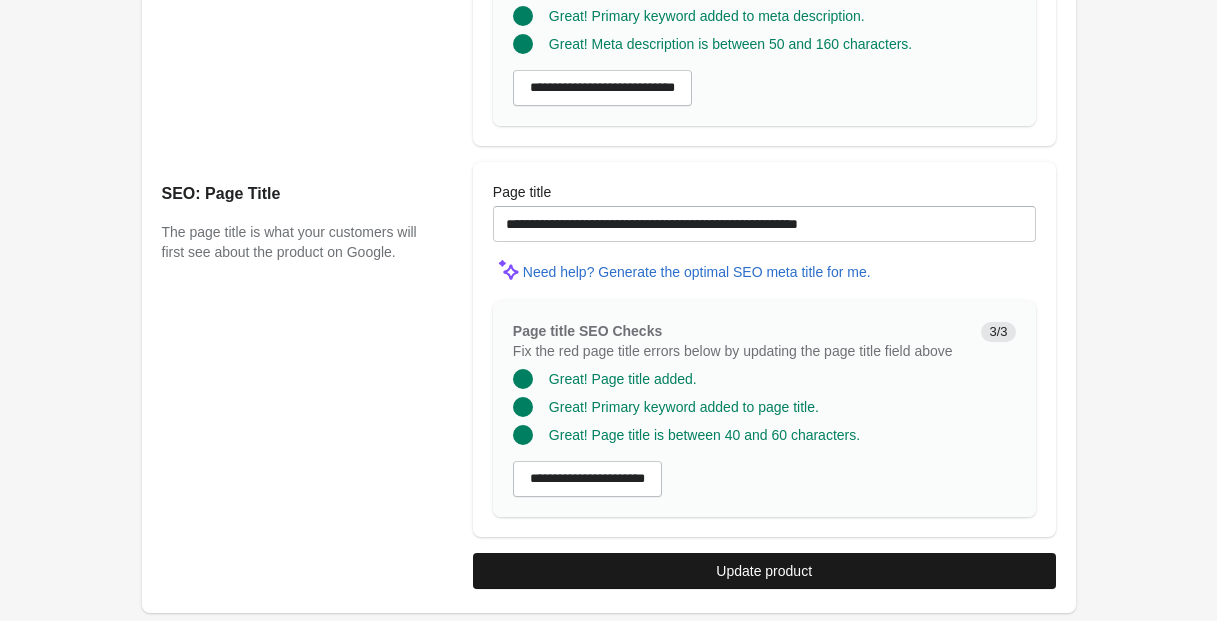 click on "Update product" at bounding box center [764, 571] 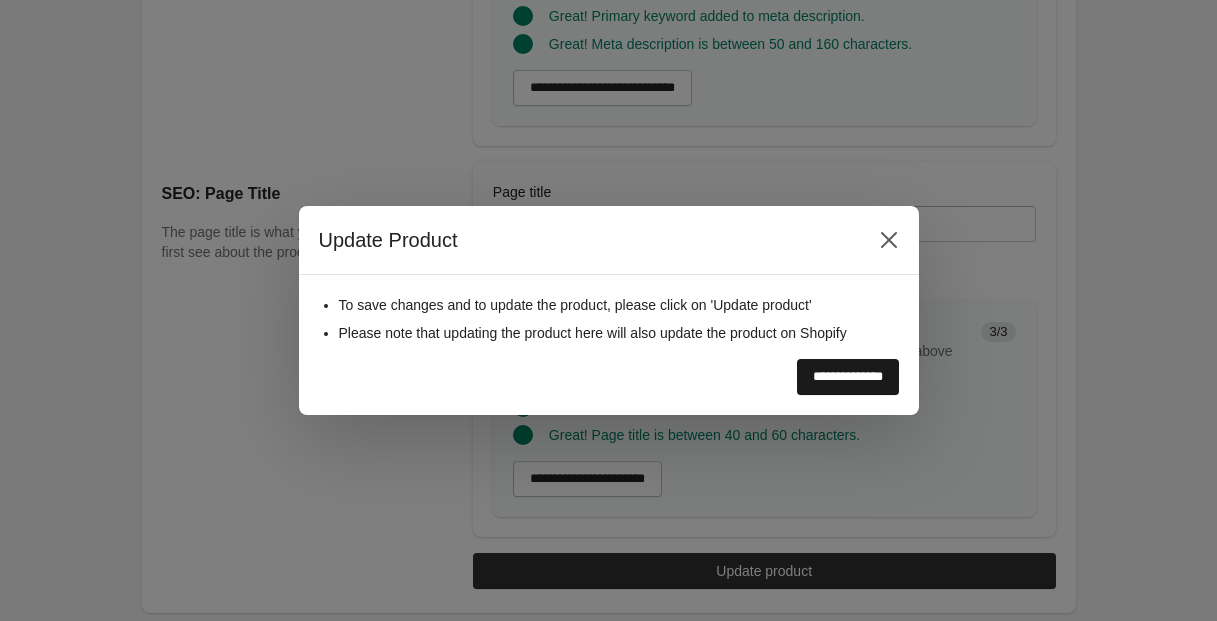 click on "**********" at bounding box center [848, 377] 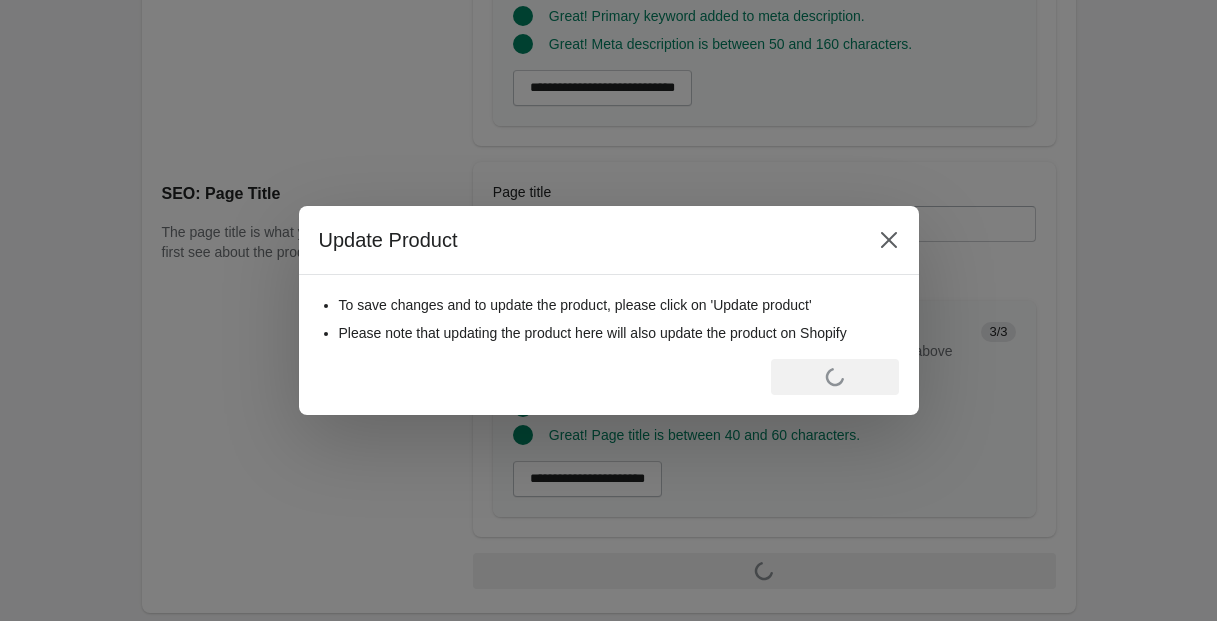 scroll, scrollTop: 0, scrollLeft: 0, axis: both 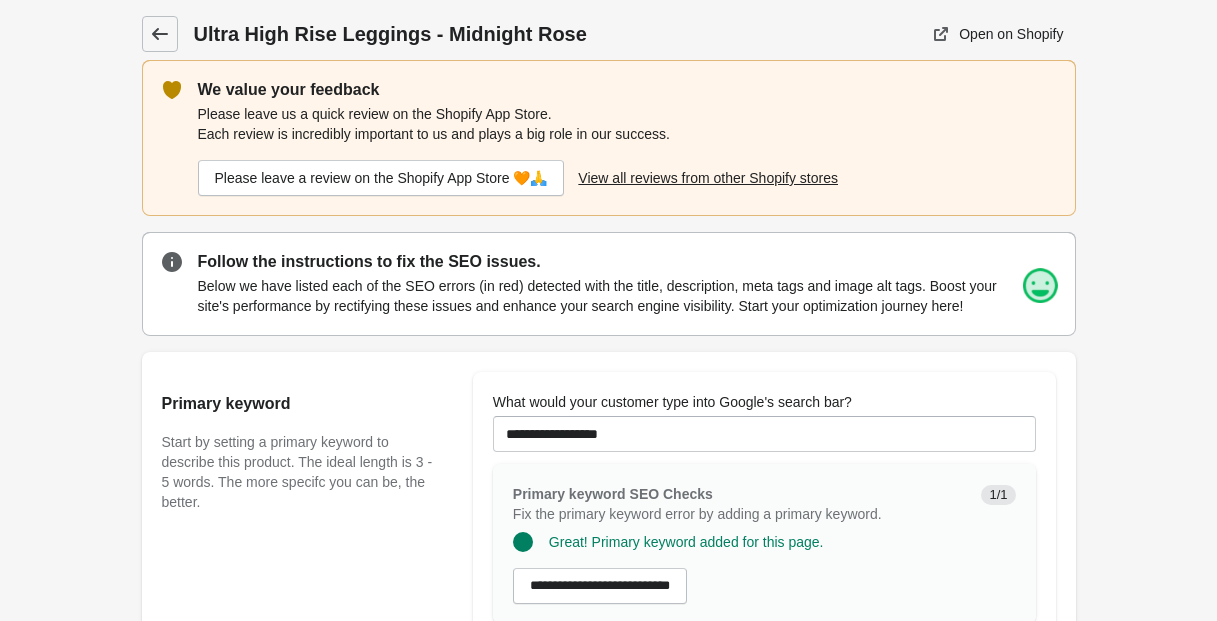 click 